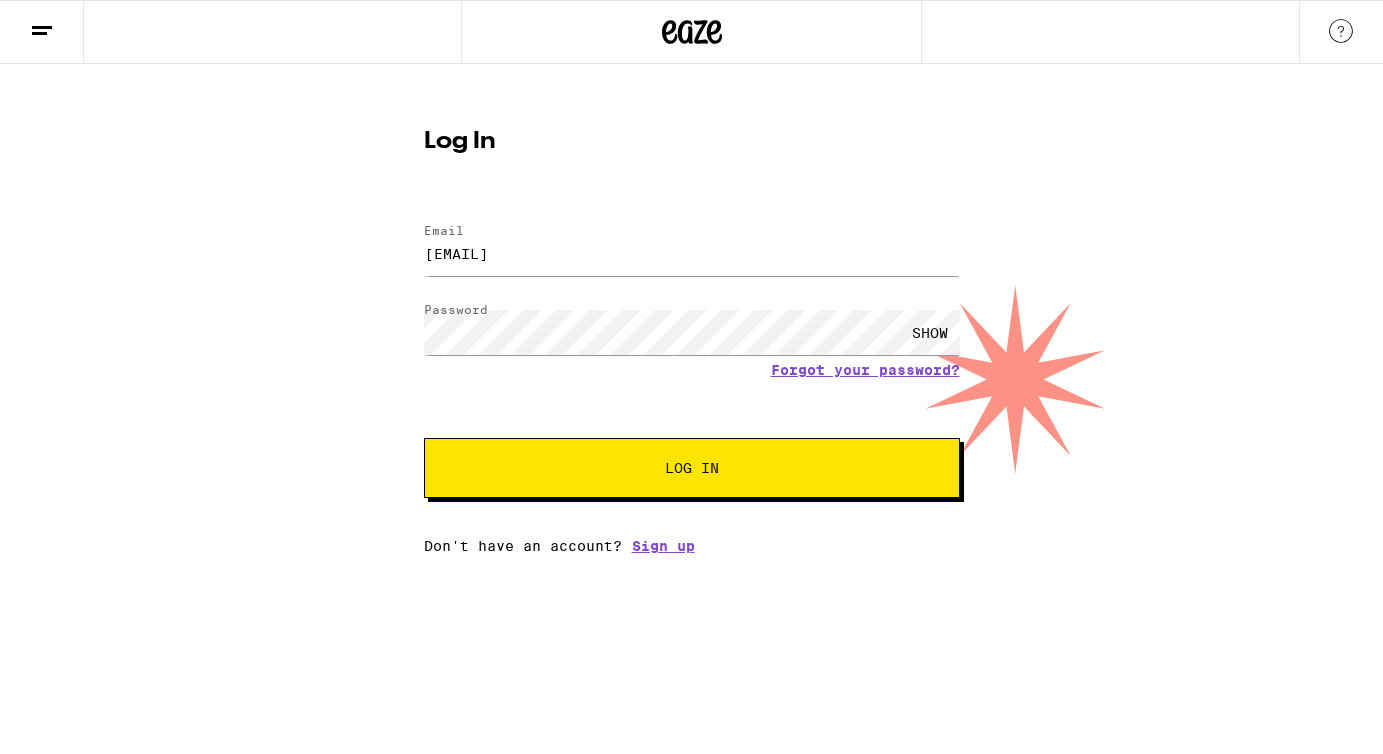 scroll, scrollTop: 0, scrollLeft: 0, axis: both 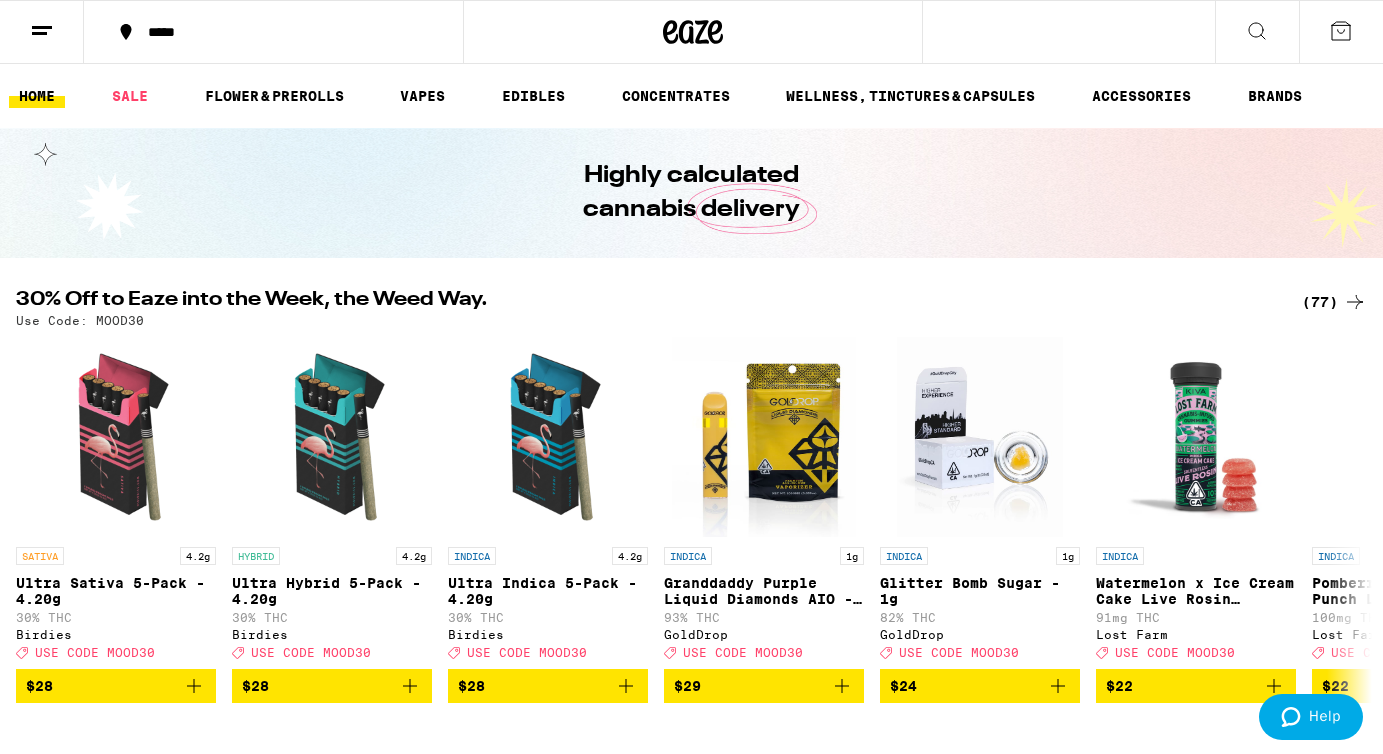 click on "*****" at bounding box center [285, 32] 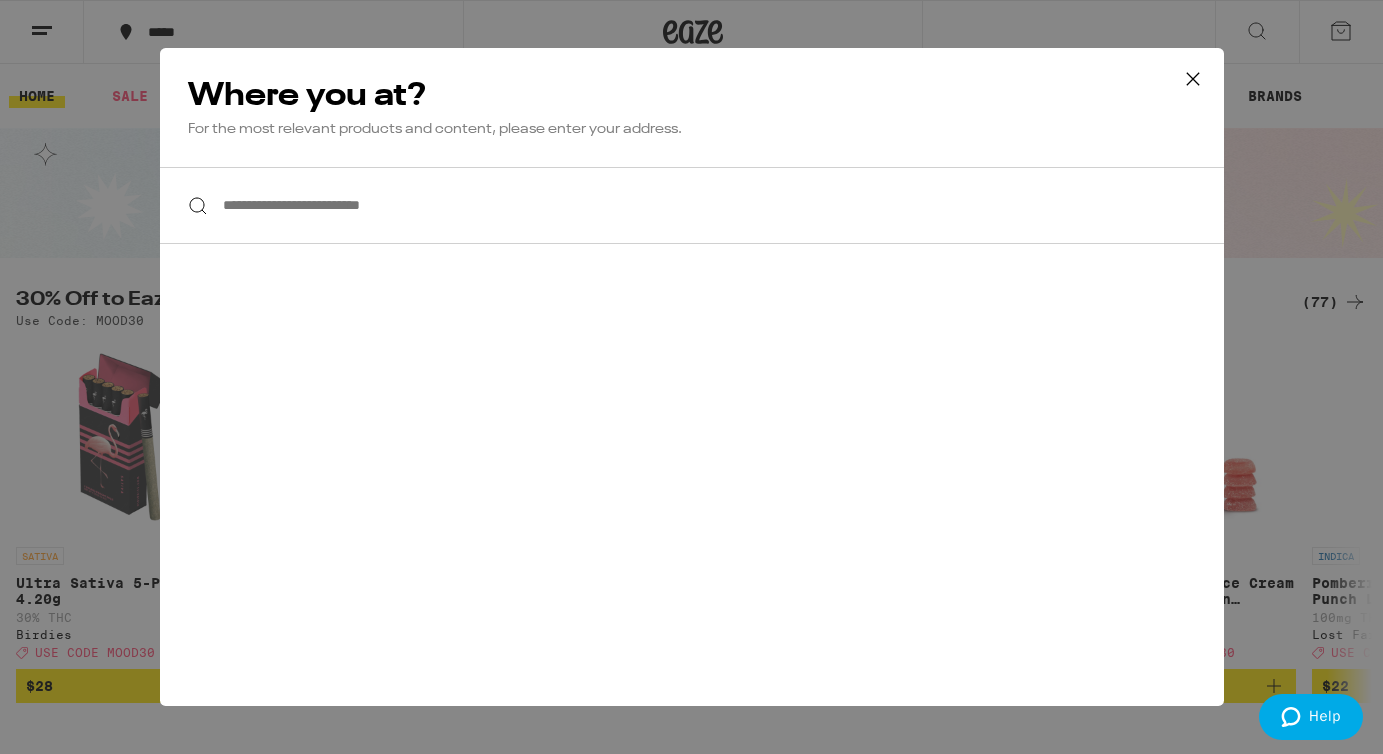 click on "**********" at bounding box center (692, 205) 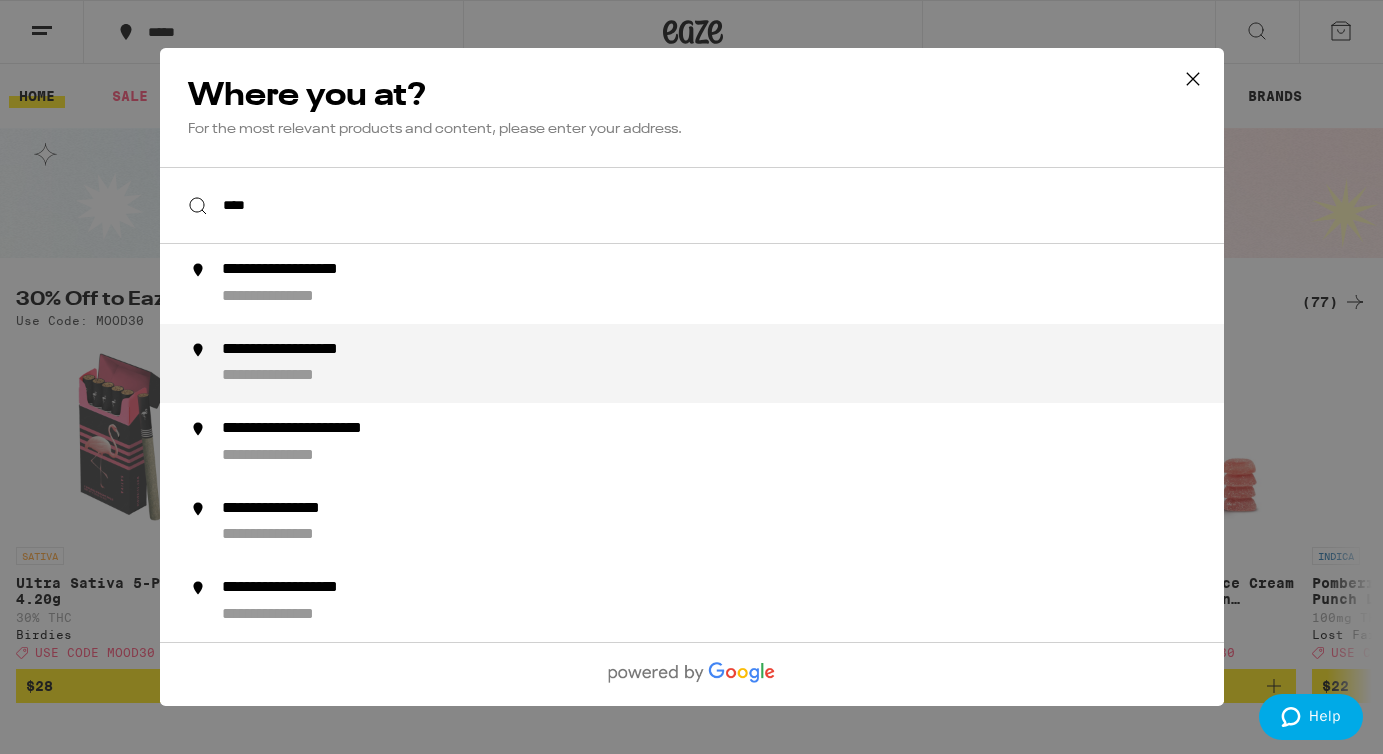 click on "**********" at bounding box center [319, 350] 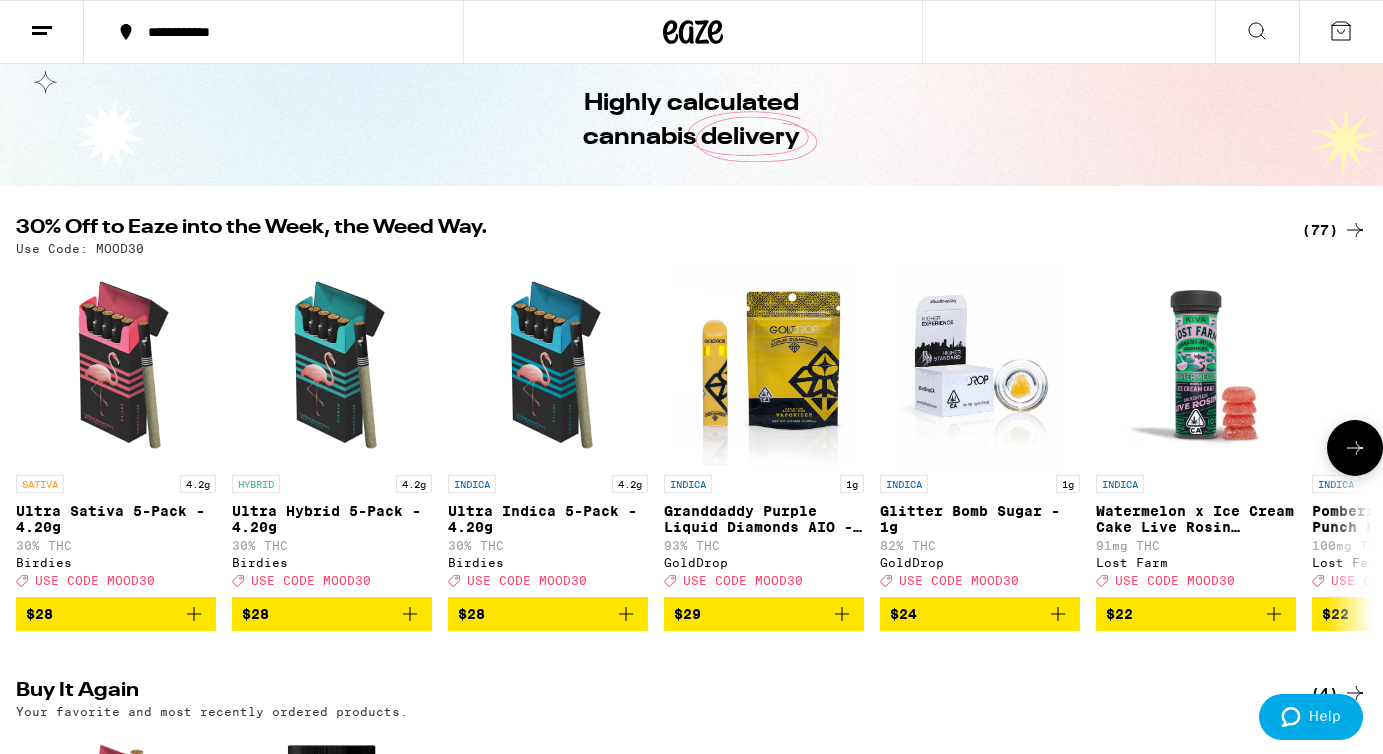 scroll, scrollTop: 64, scrollLeft: 0, axis: vertical 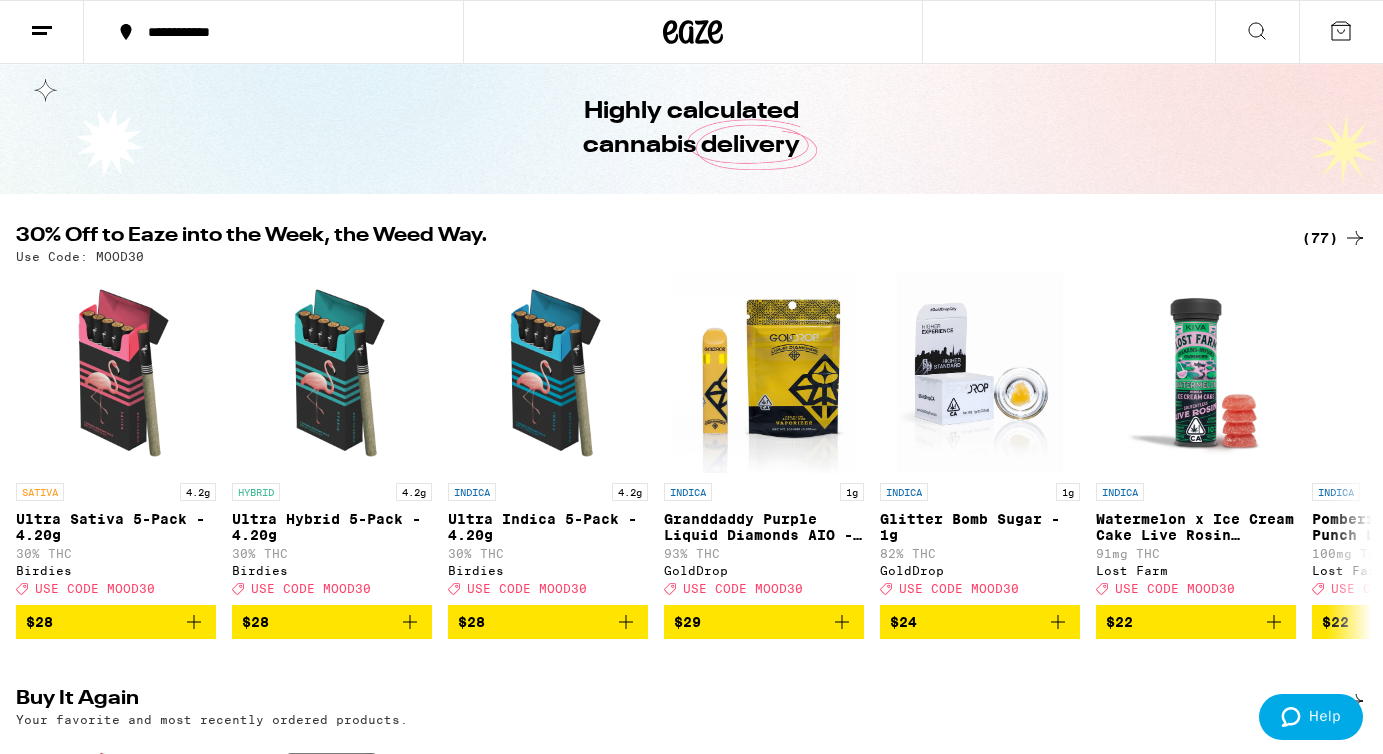 click 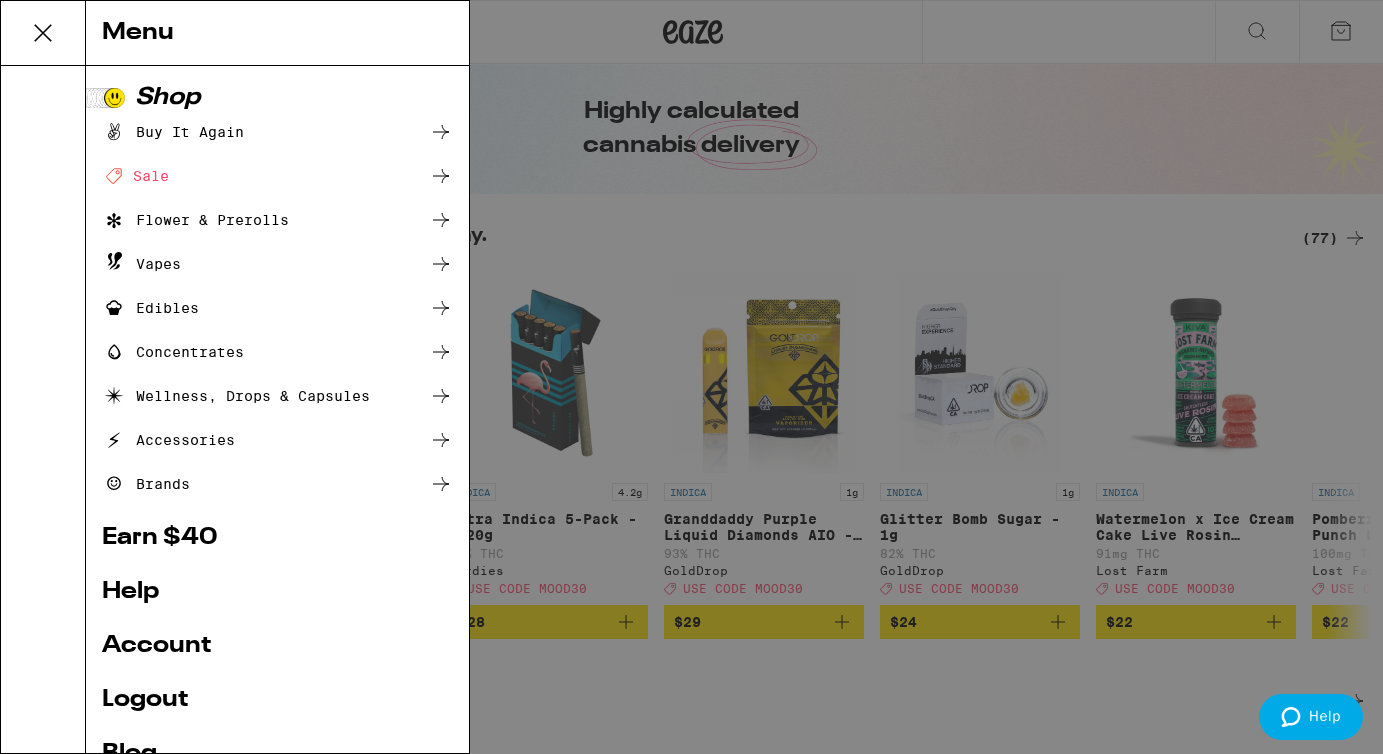scroll, scrollTop: 95, scrollLeft: 0, axis: vertical 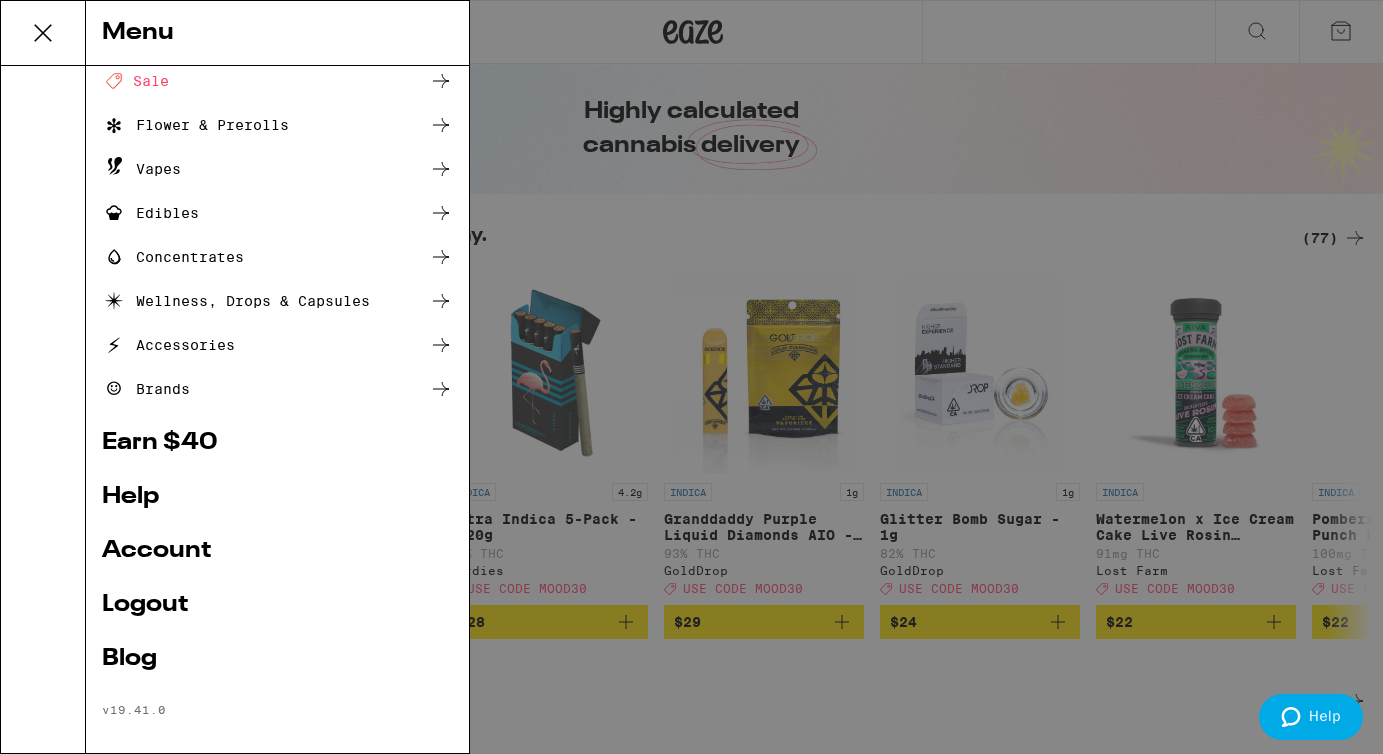 click on "Account" at bounding box center [277, 551] 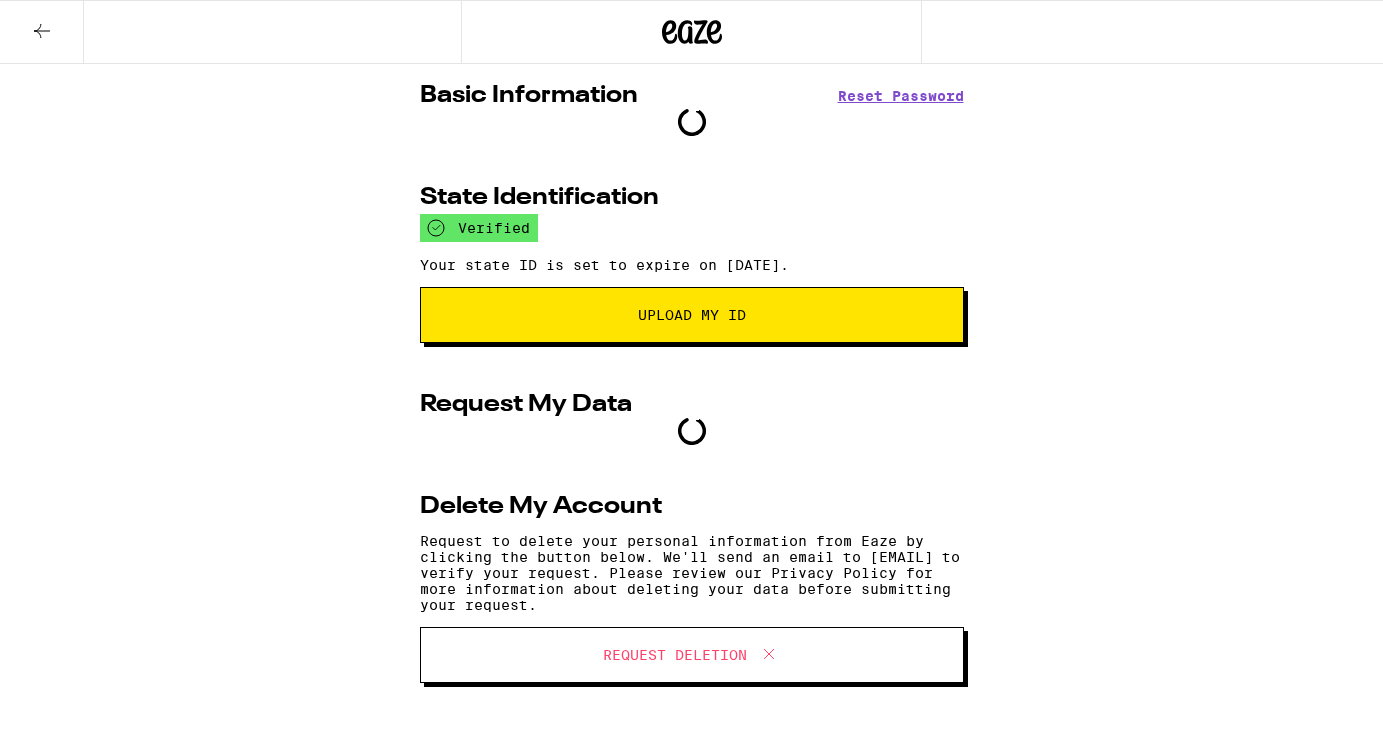 scroll, scrollTop: 0, scrollLeft: 0, axis: both 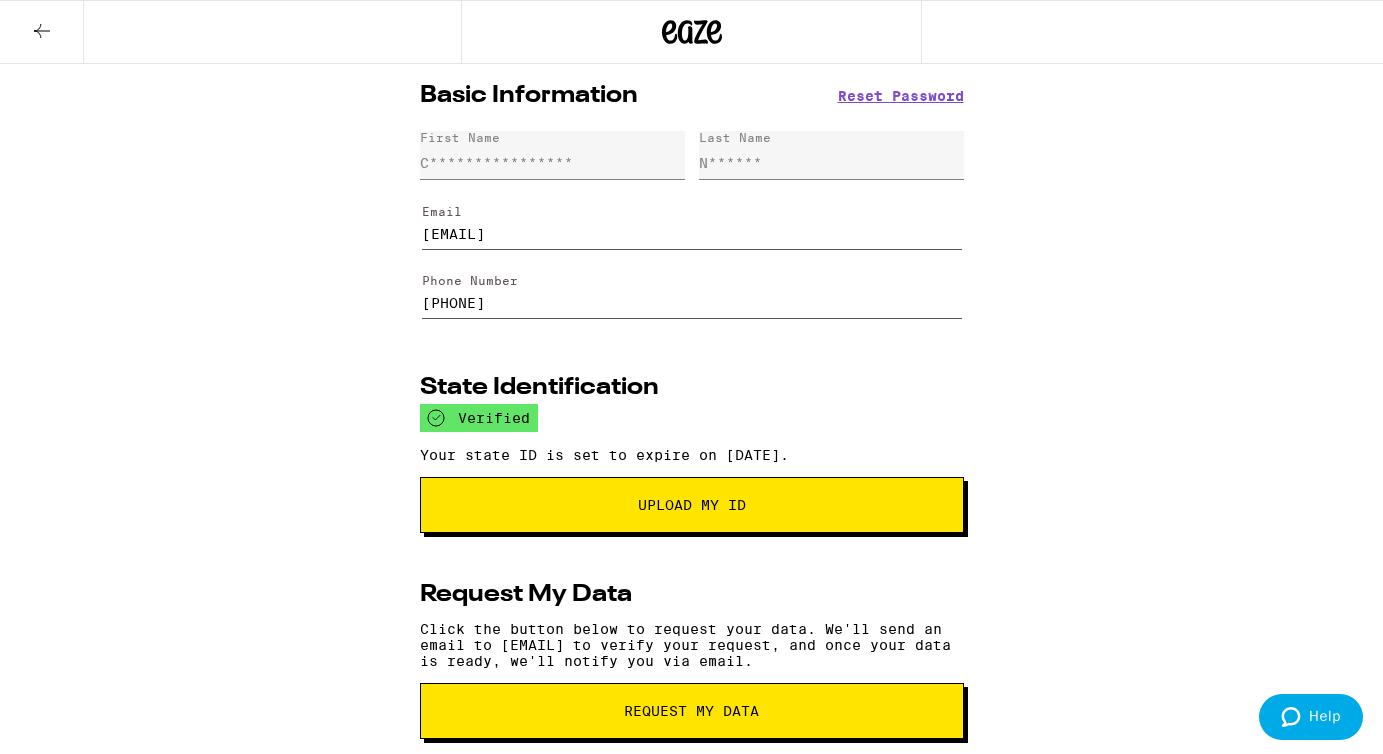 drag, startPoint x: 563, startPoint y: 306, endPoint x: 307, endPoint y: 287, distance: 256.7041 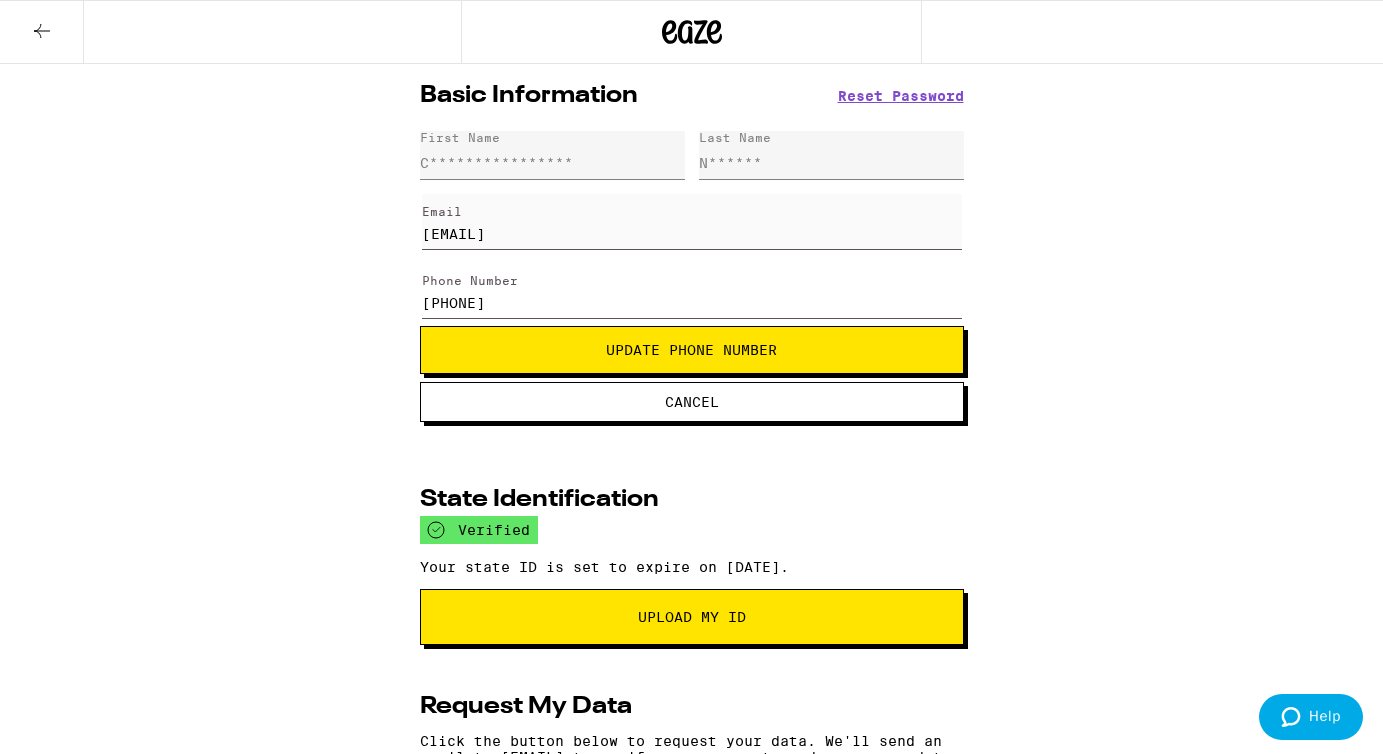type on "[PHONE]" 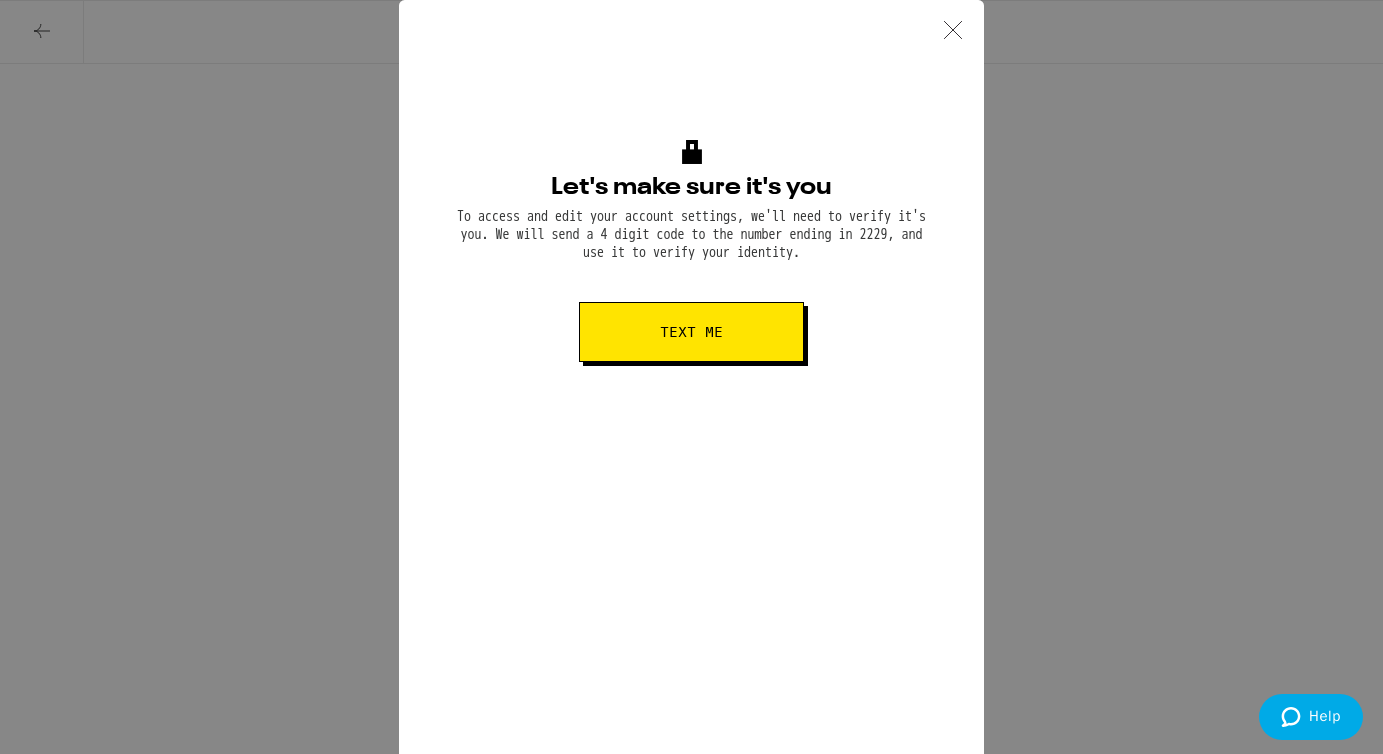 click on "Text me" at bounding box center [691, 332] 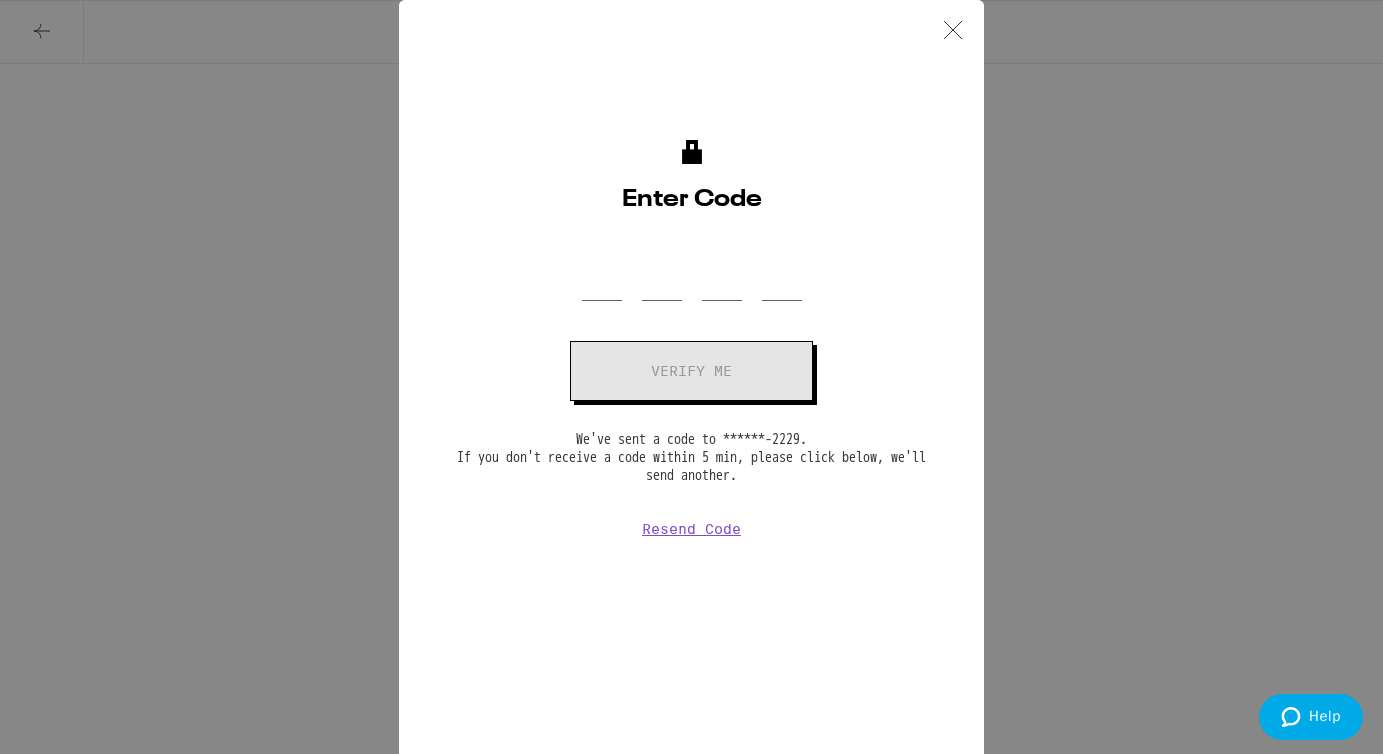 click 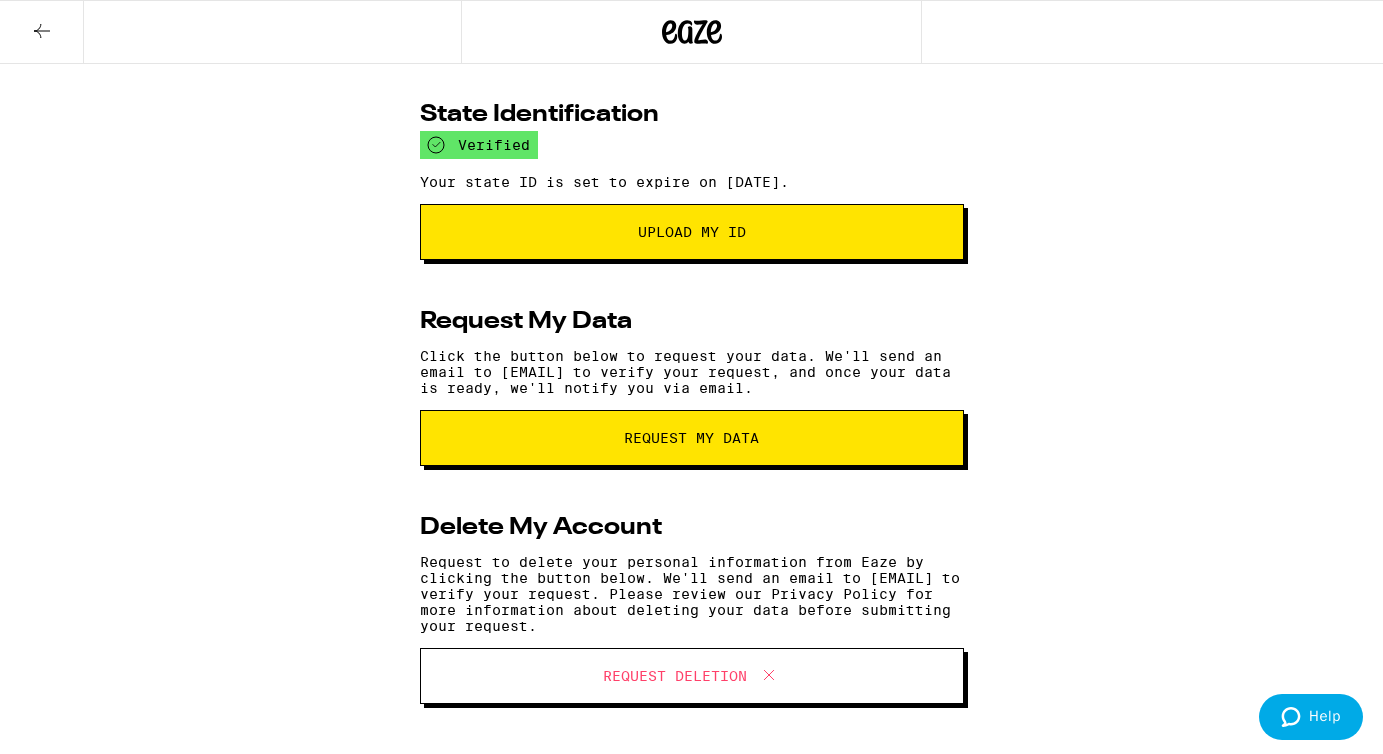 scroll, scrollTop: 0, scrollLeft: 0, axis: both 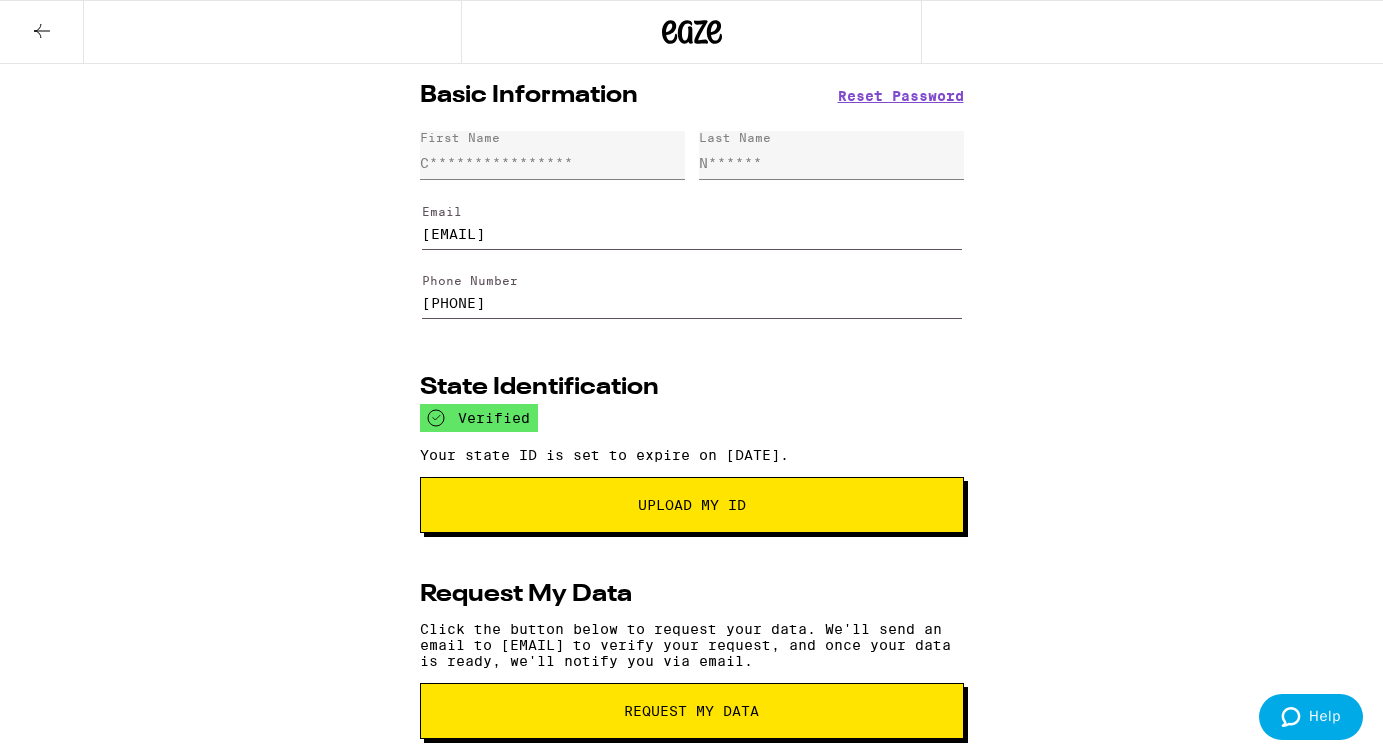 click at bounding box center (42, 32) 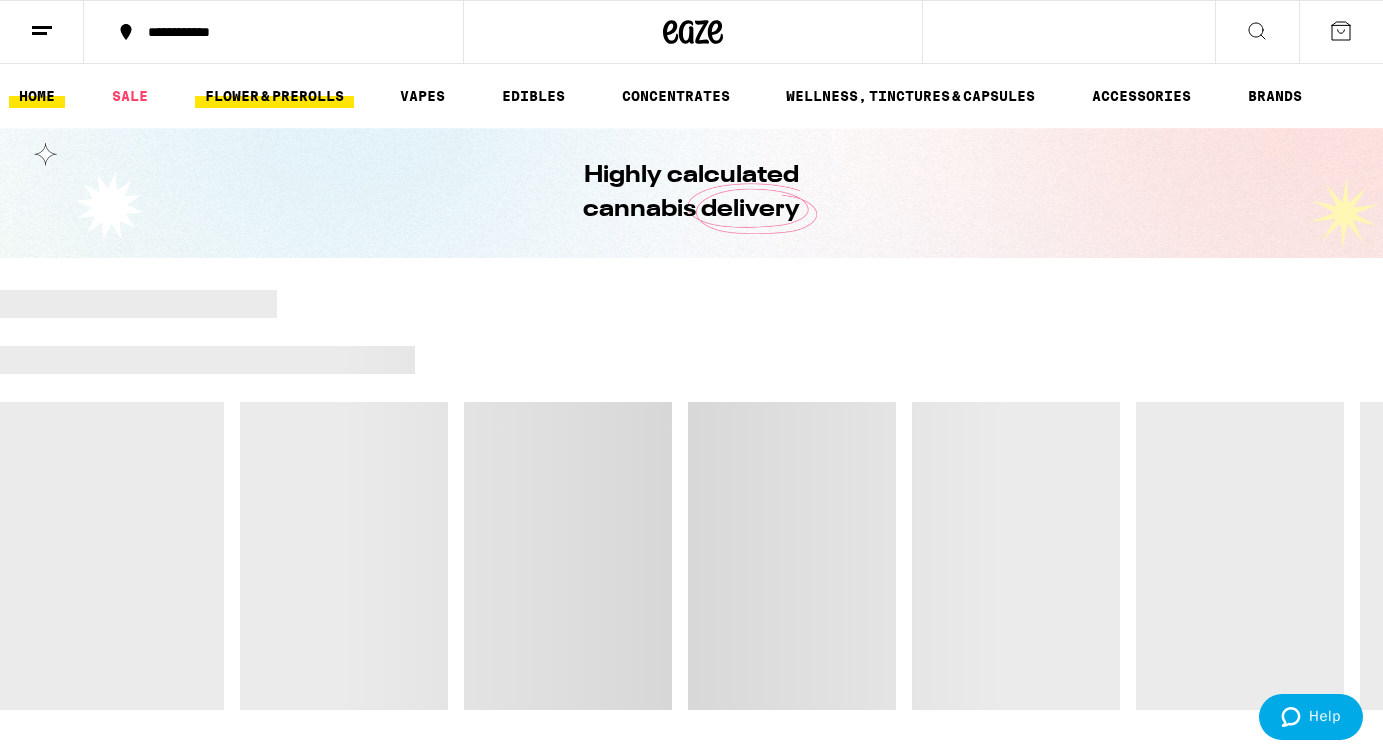 click on "FLOWER & PREROLLS" at bounding box center (274, 96) 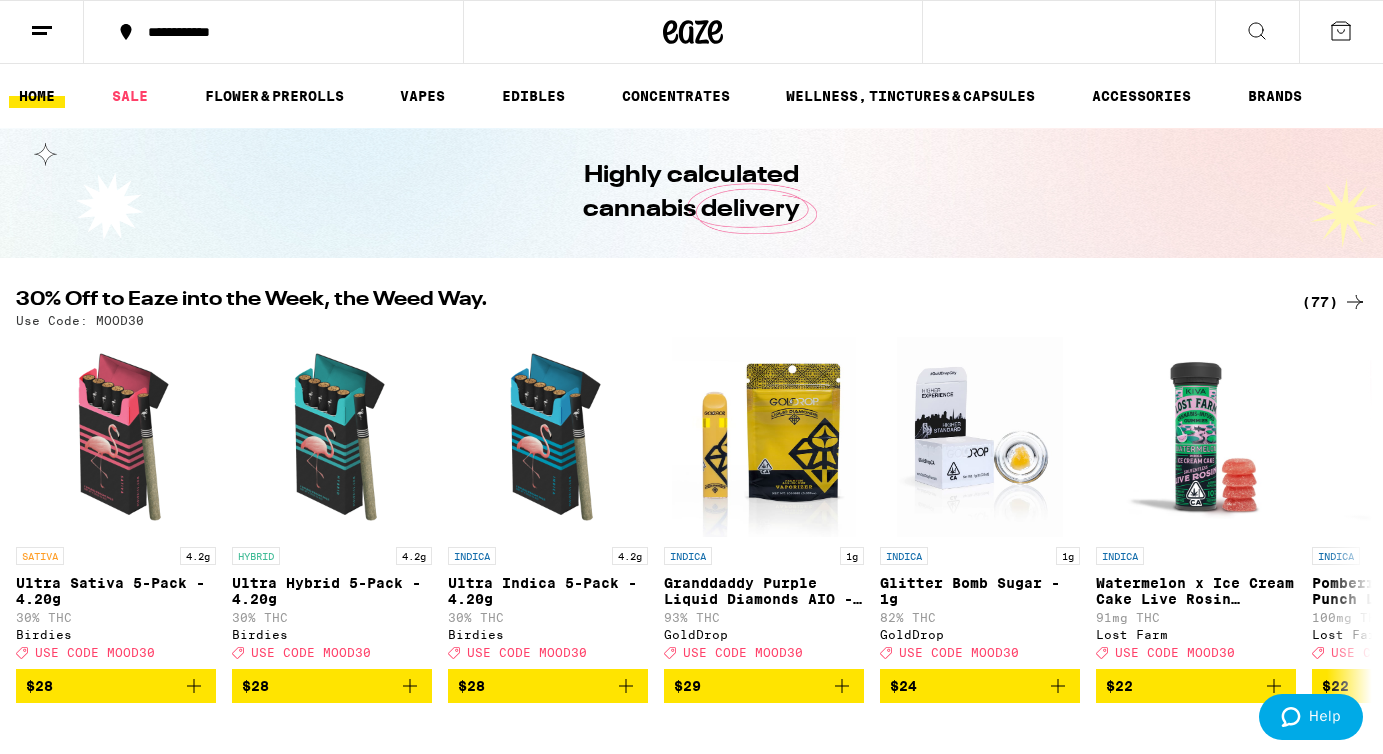 scroll, scrollTop: 0, scrollLeft: 0, axis: both 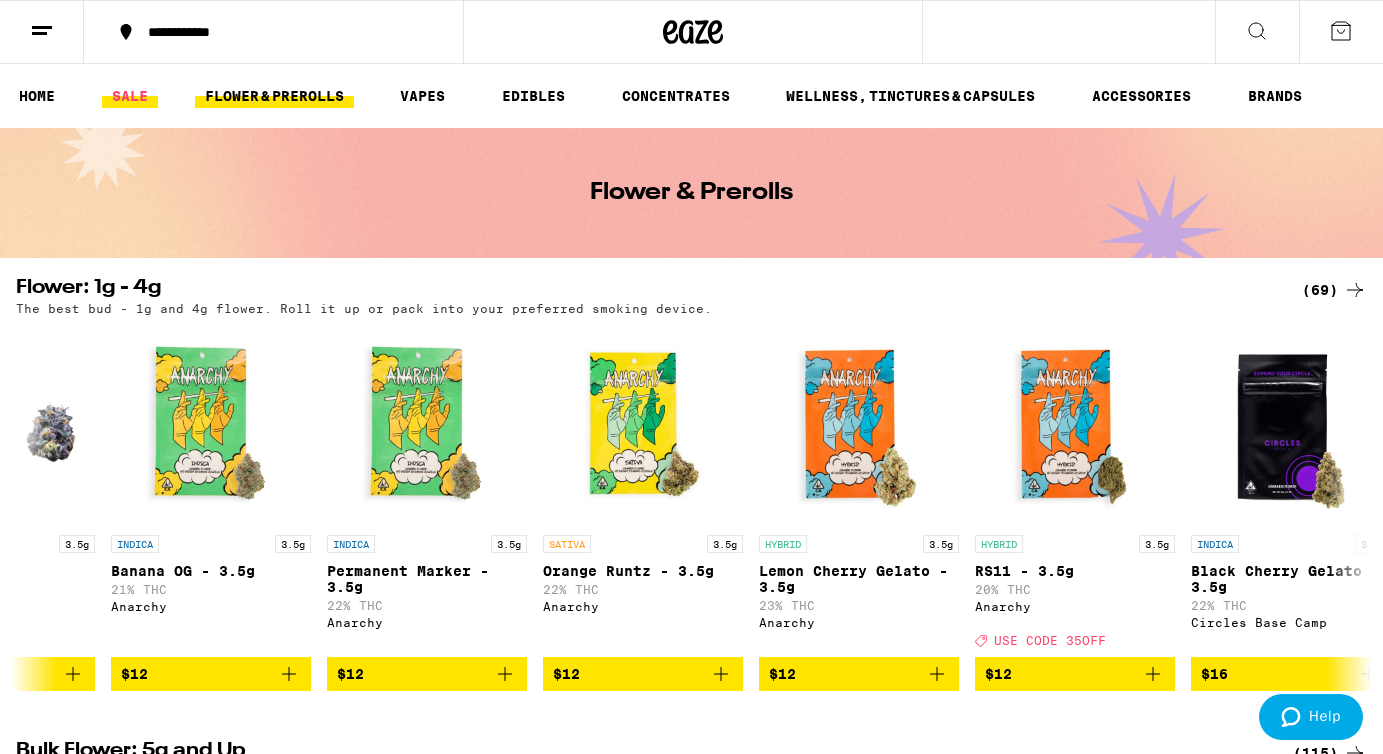 click on "SALE" at bounding box center (130, 96) 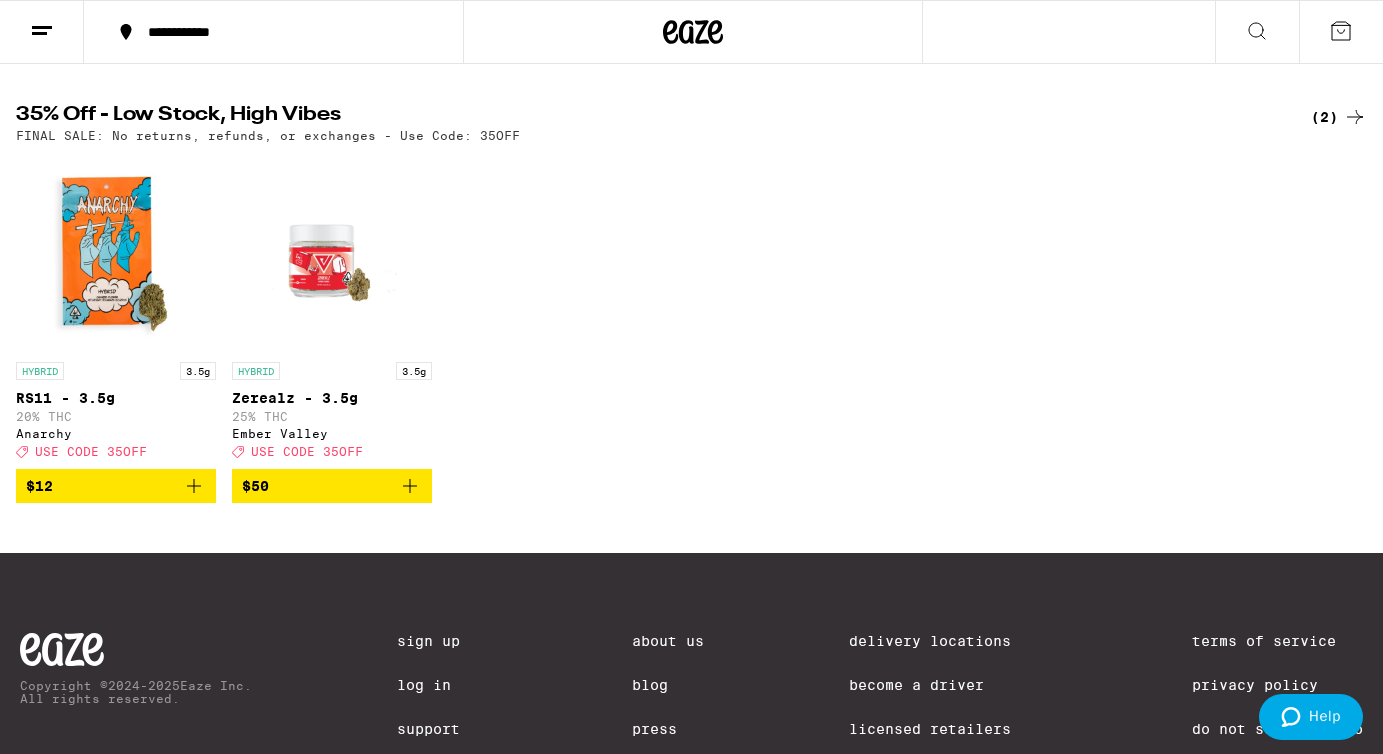 scroll, scrollTop: 642, scrollLeft: 0, axis: vertical 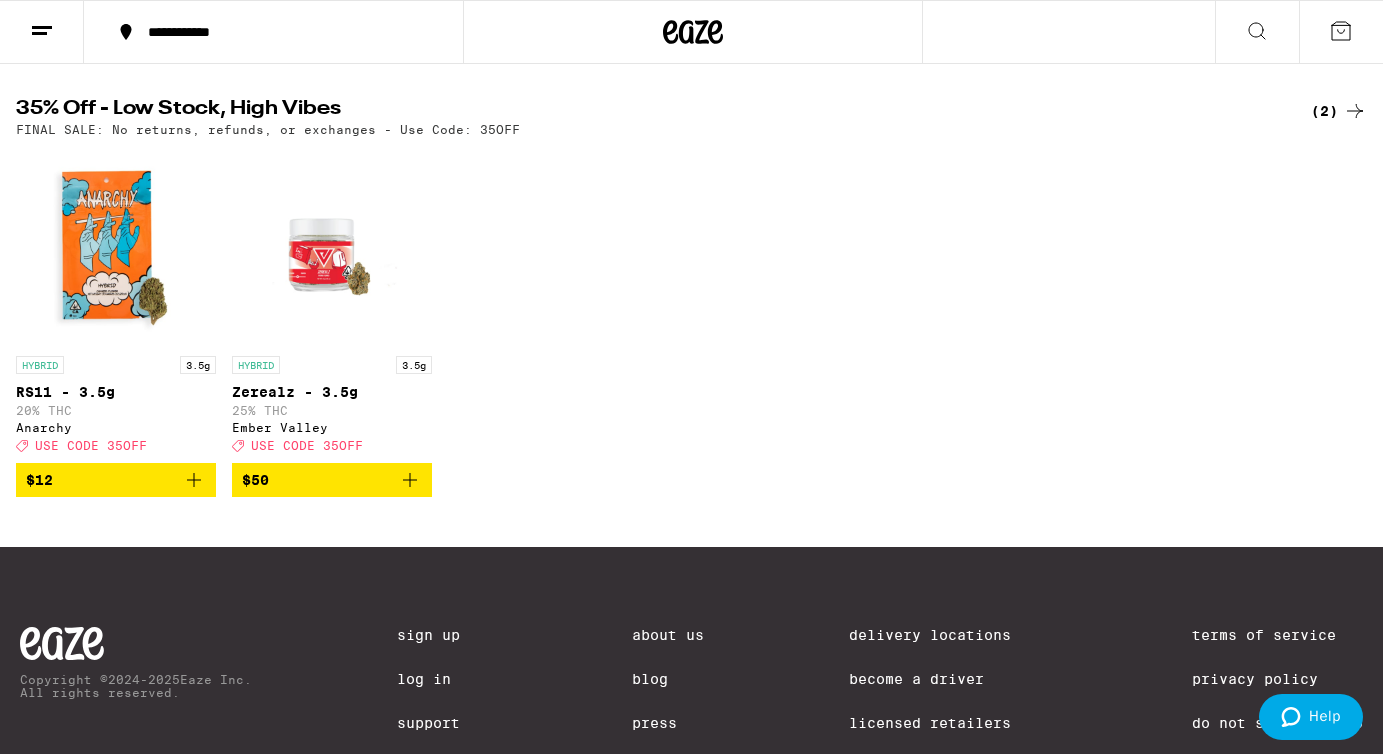 click 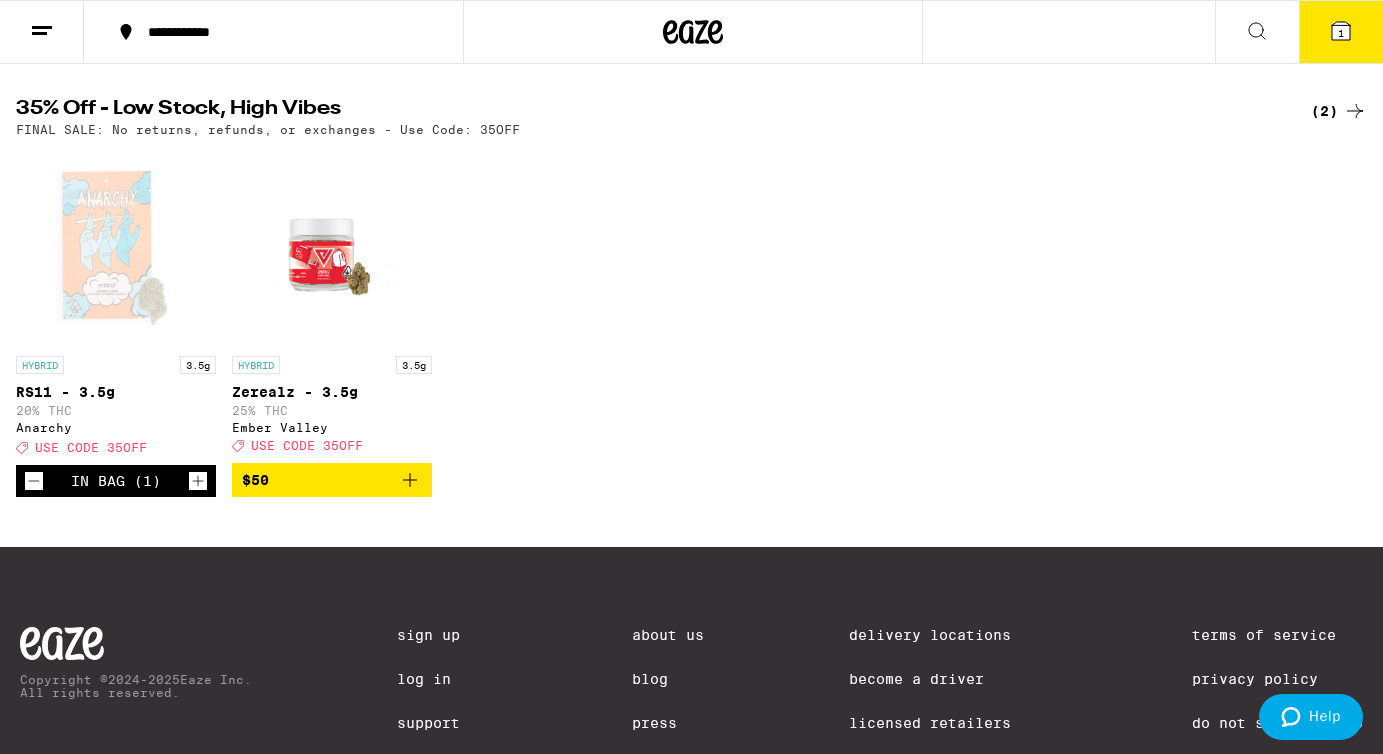 scroll, scrollTop: 706, scrollLeft: 0, axis: vertical 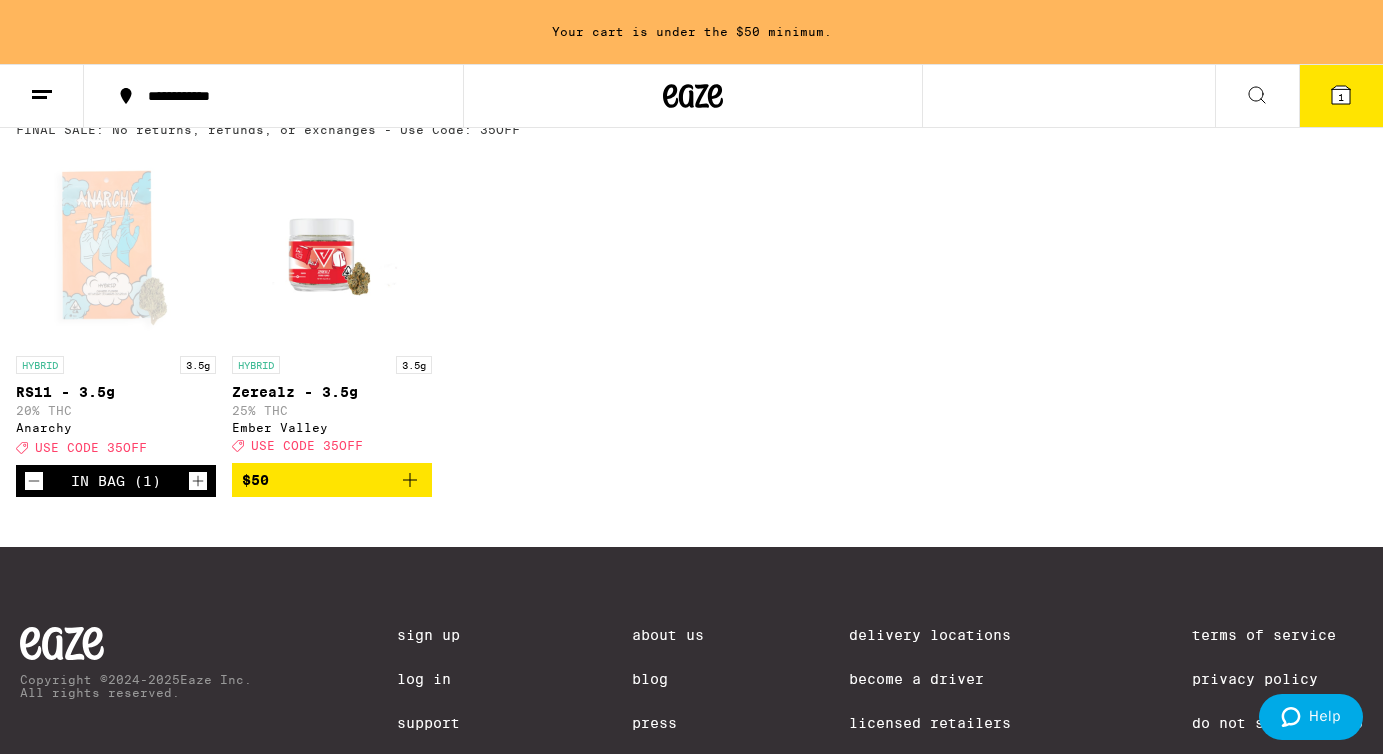 click 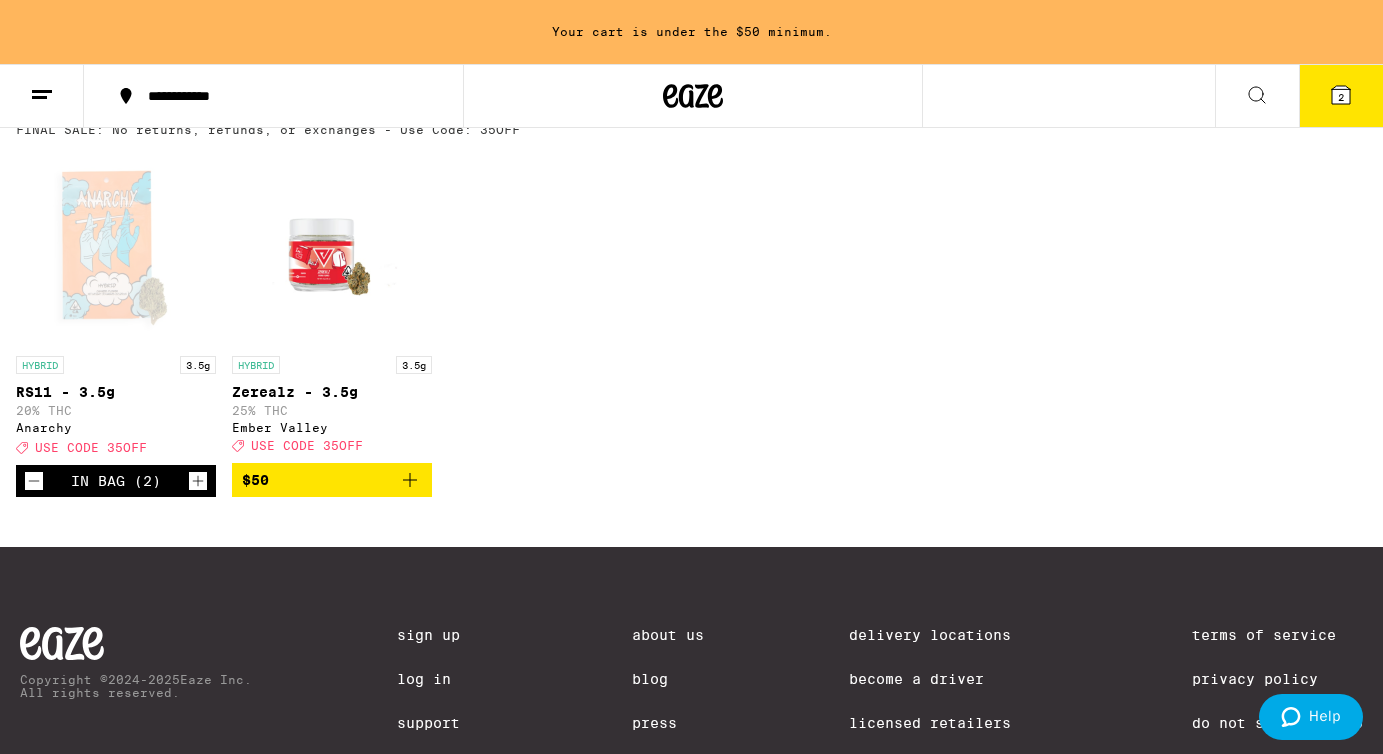 click 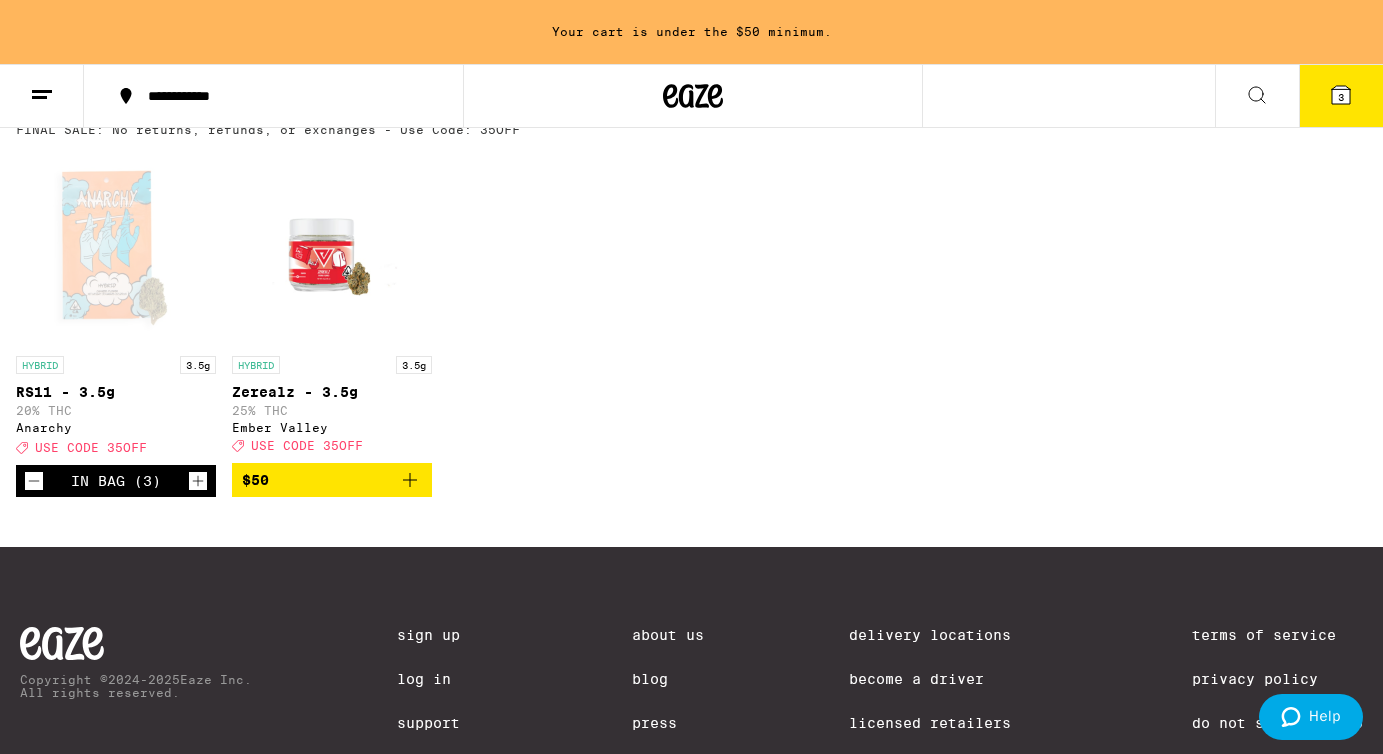 click 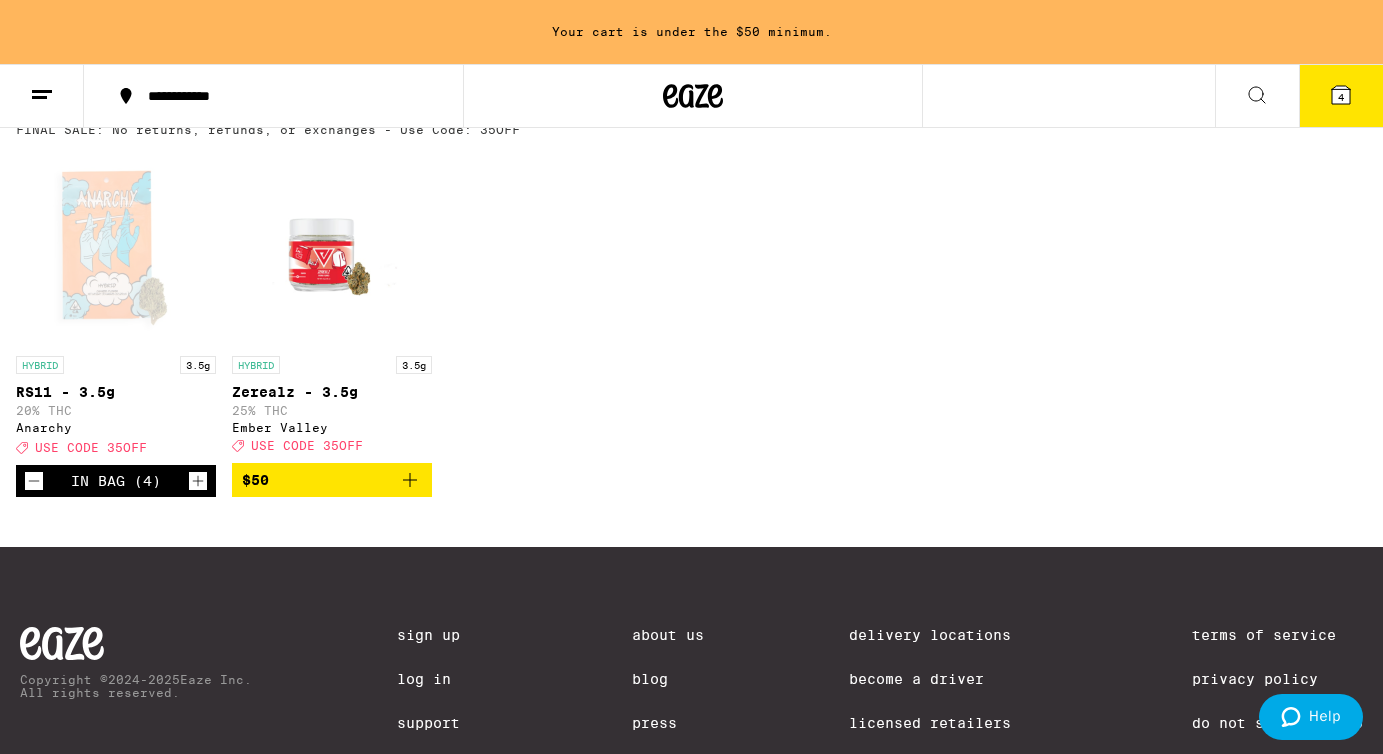 click on "4" at bounding box center (1341, 96) 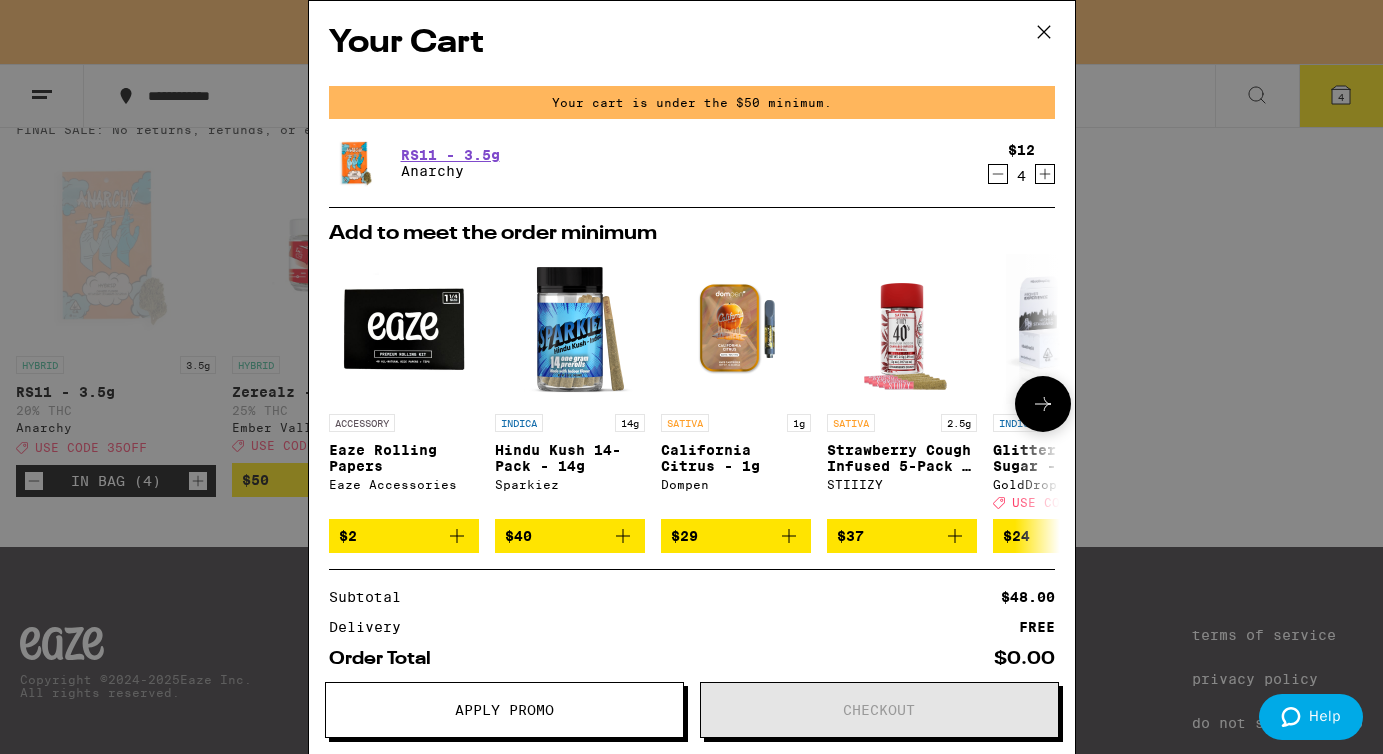 scroll, scrollTop: 110, scrollLeft: 0, axis: vertical 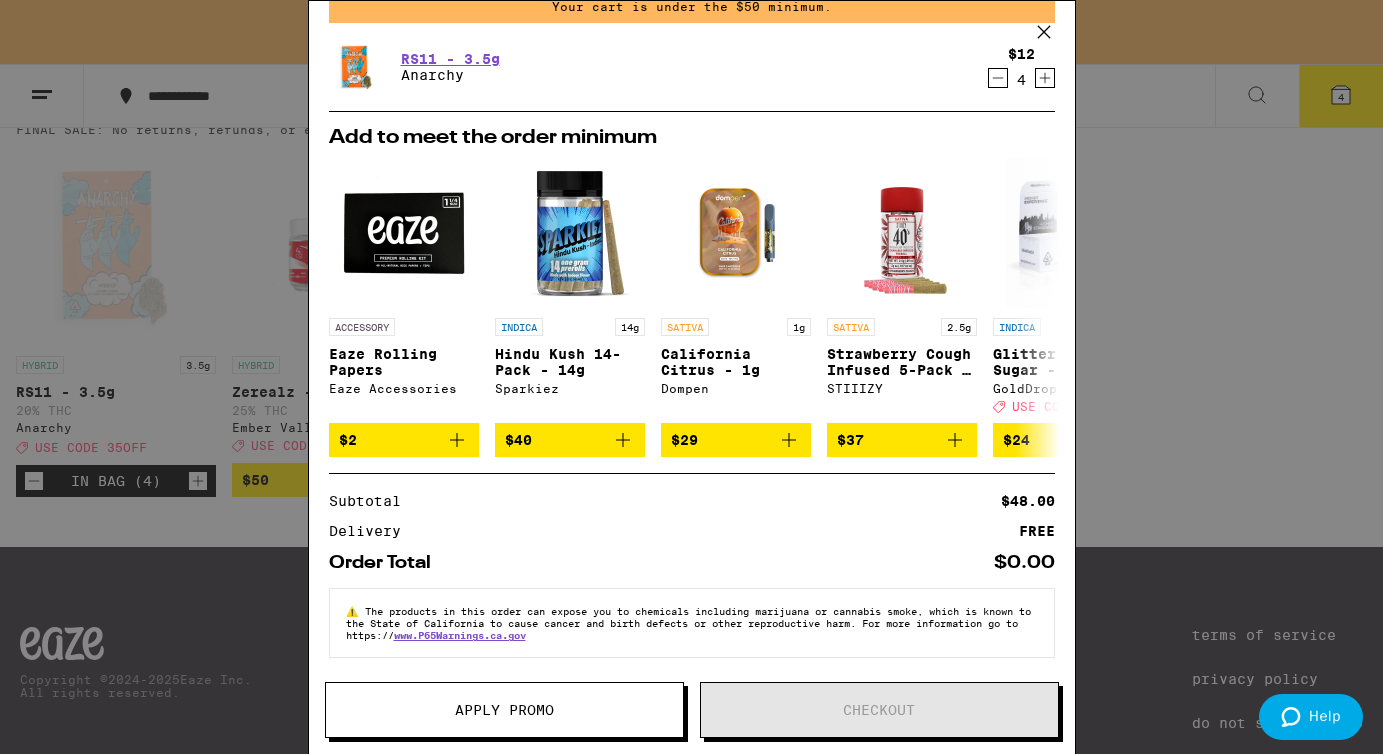 click on "Apply Promo" at bounding box center (504, 710) 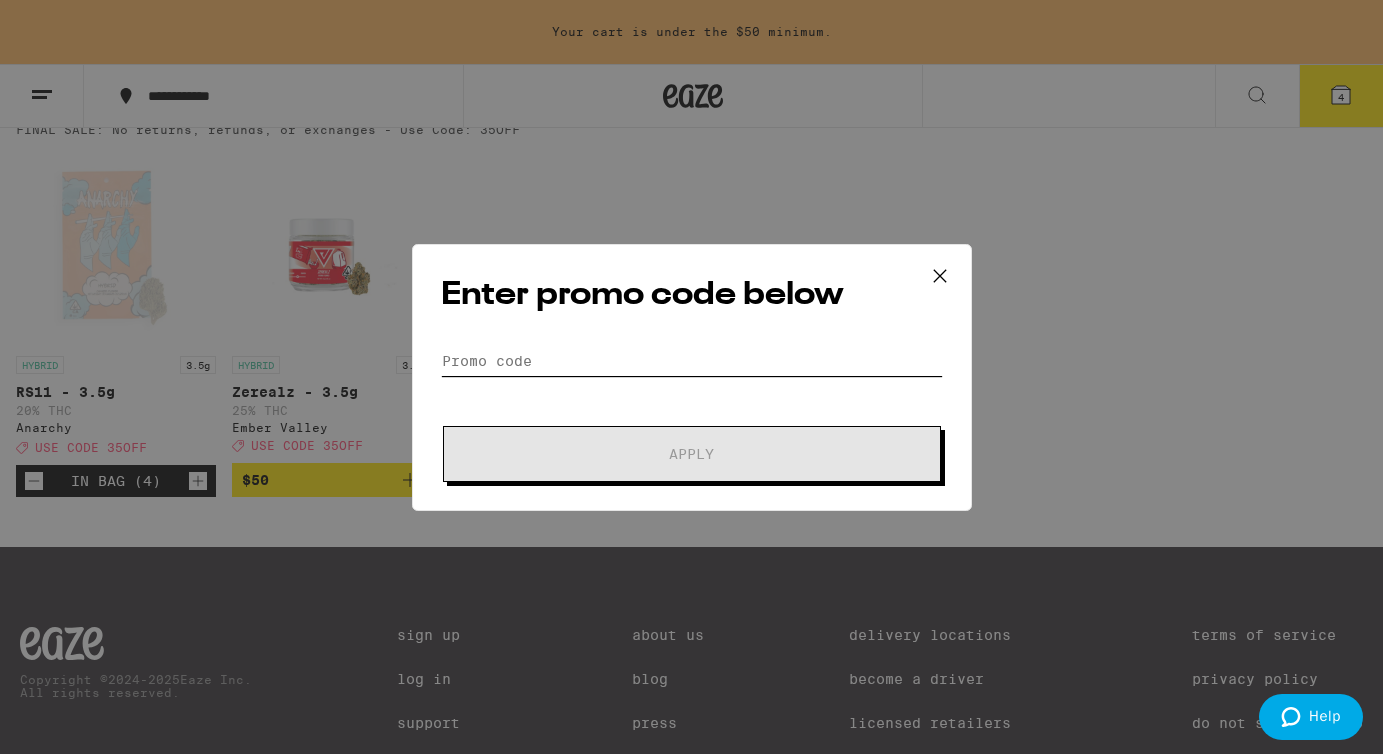 click on "Promo Code" at bounding box center [692, 361] 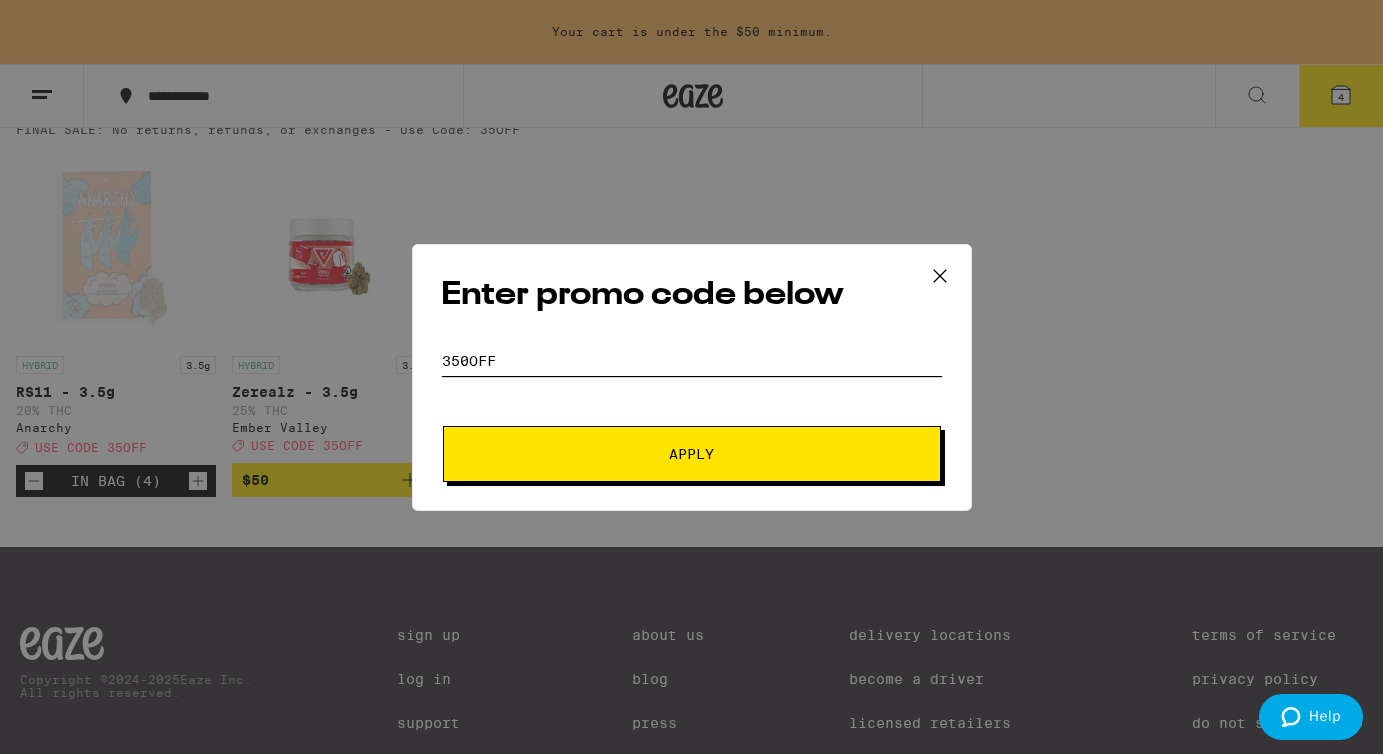 type on "350OFF" 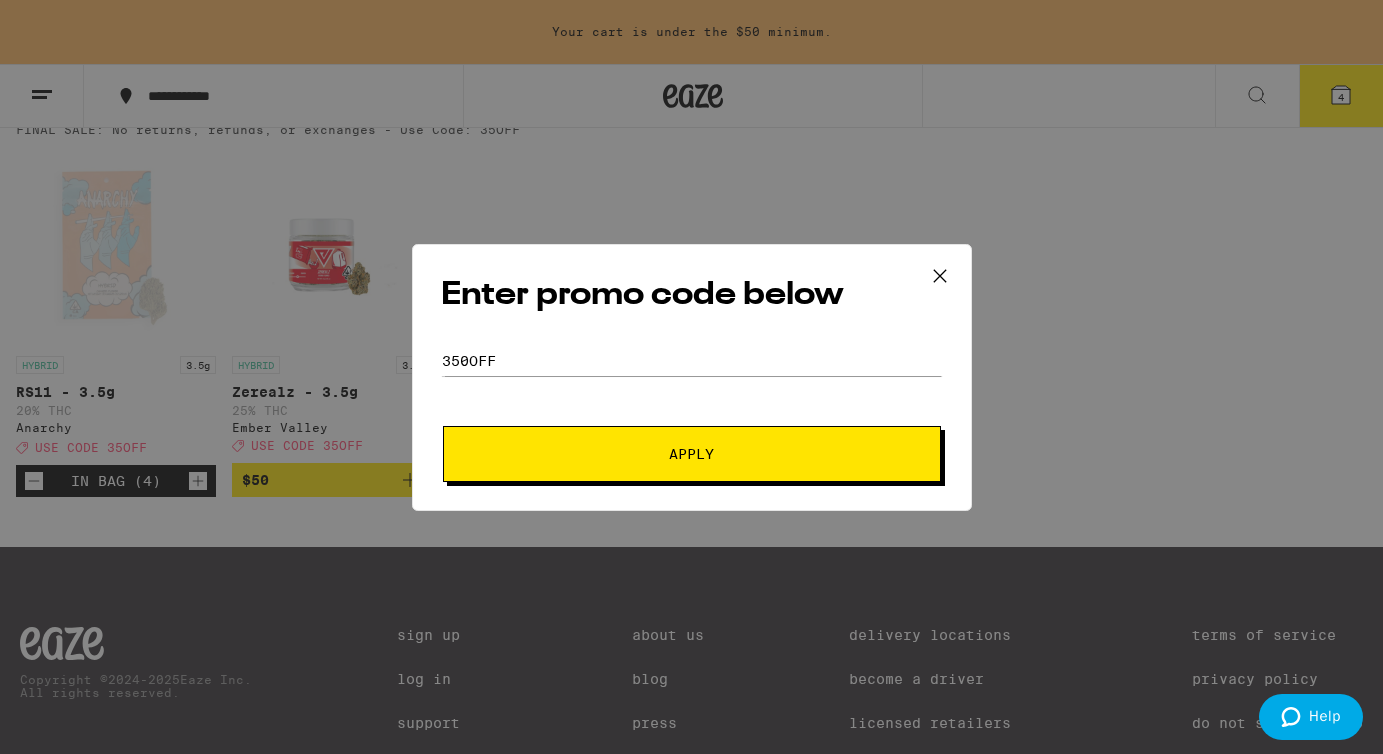 click on "Apply" at bounding box center (692, 454) 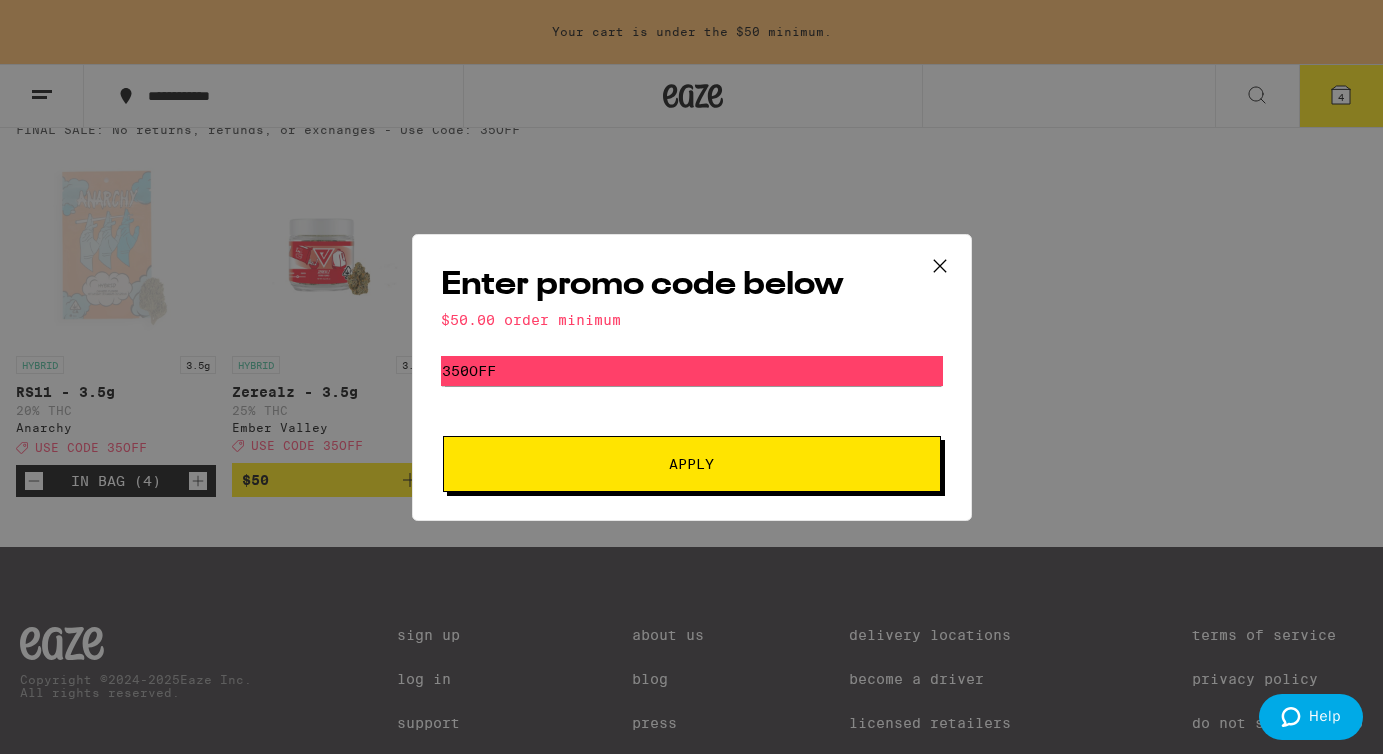 click on "Apply" at bounding box center [692, 464] 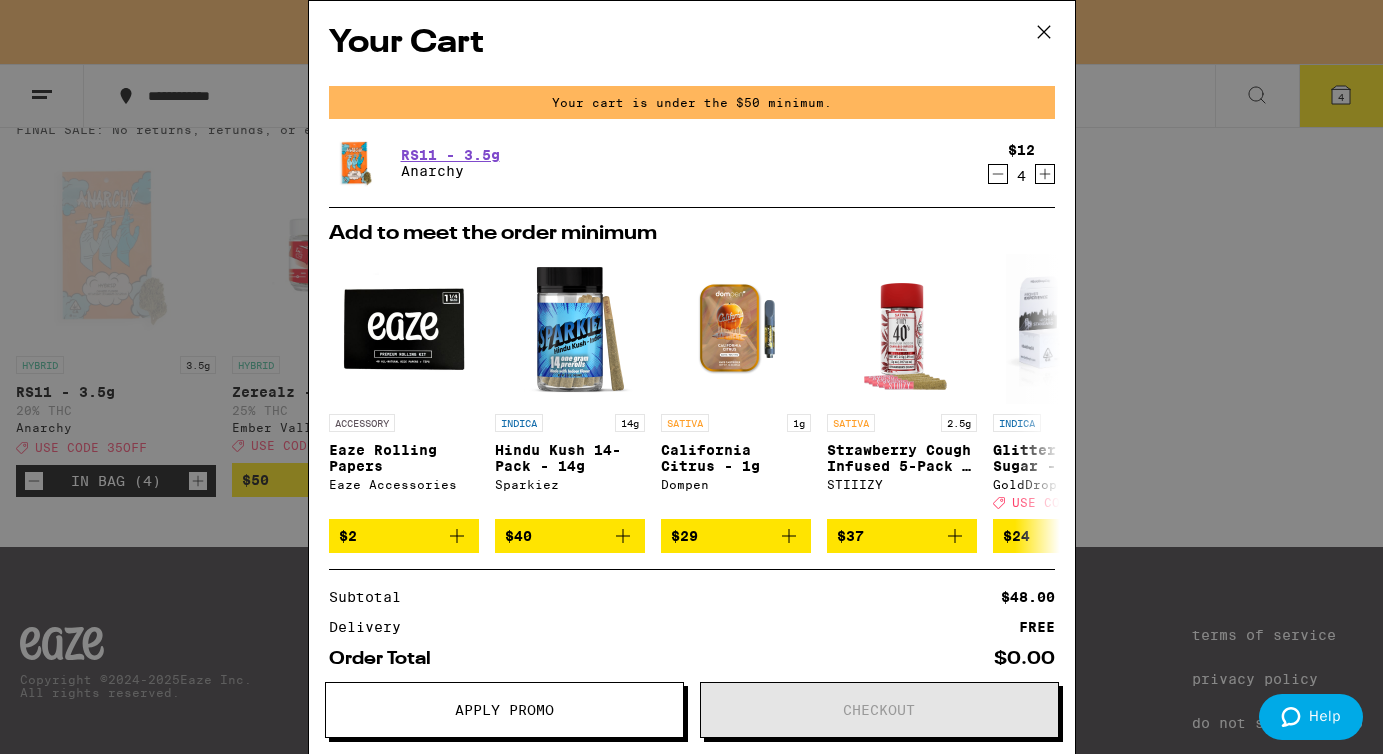 click 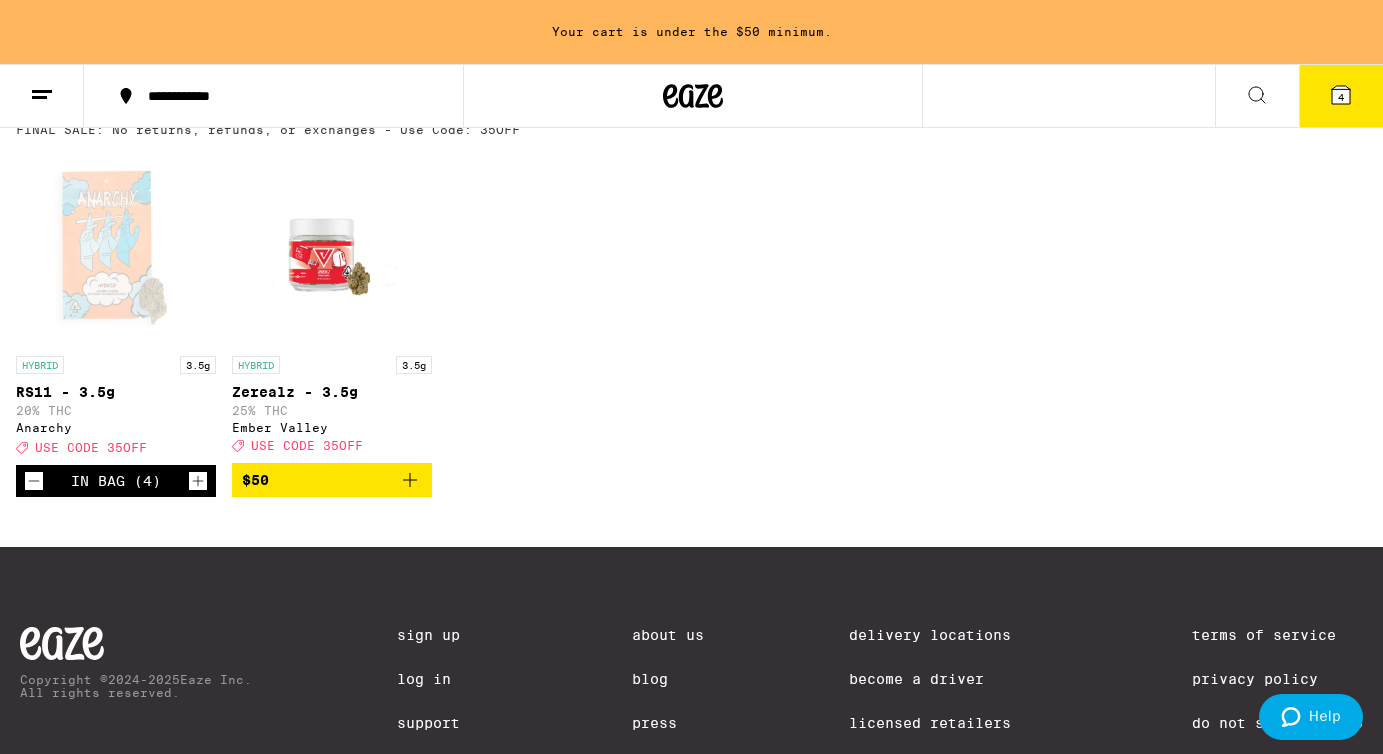 click 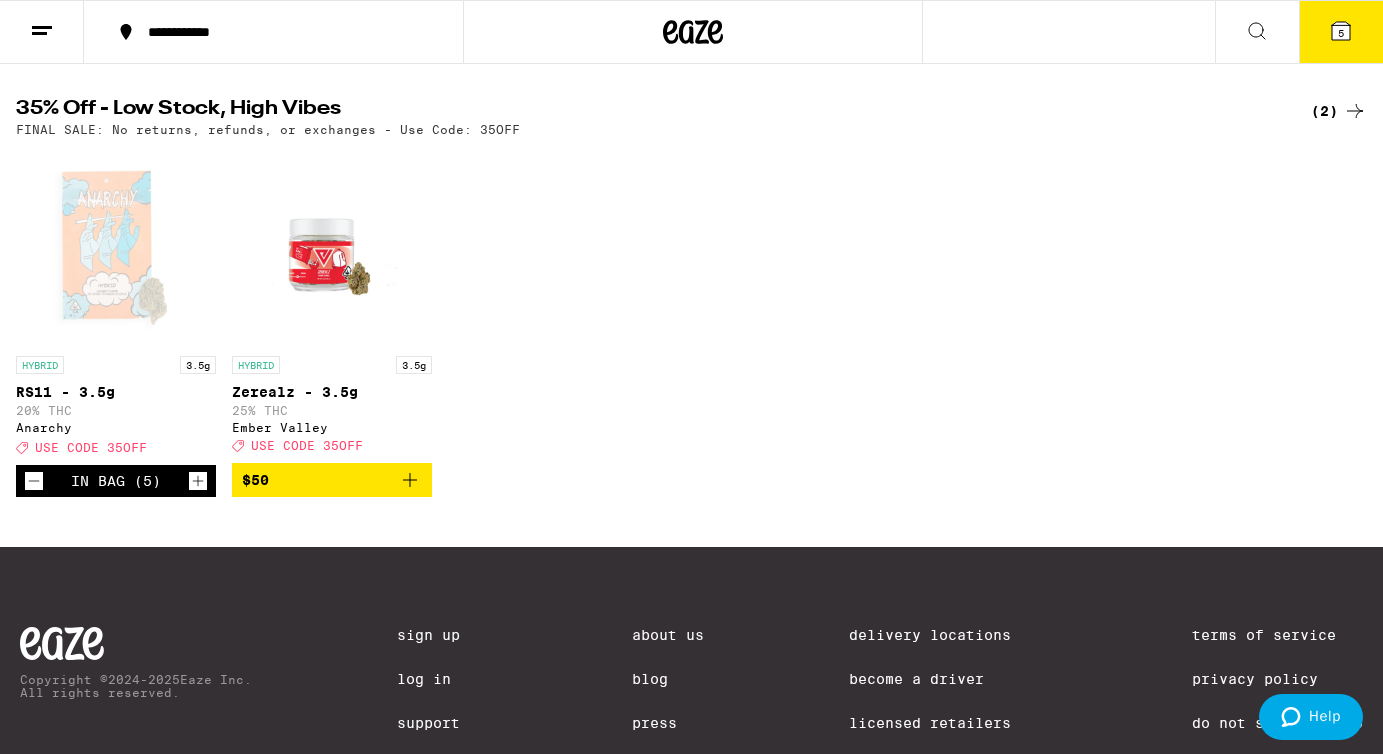 click 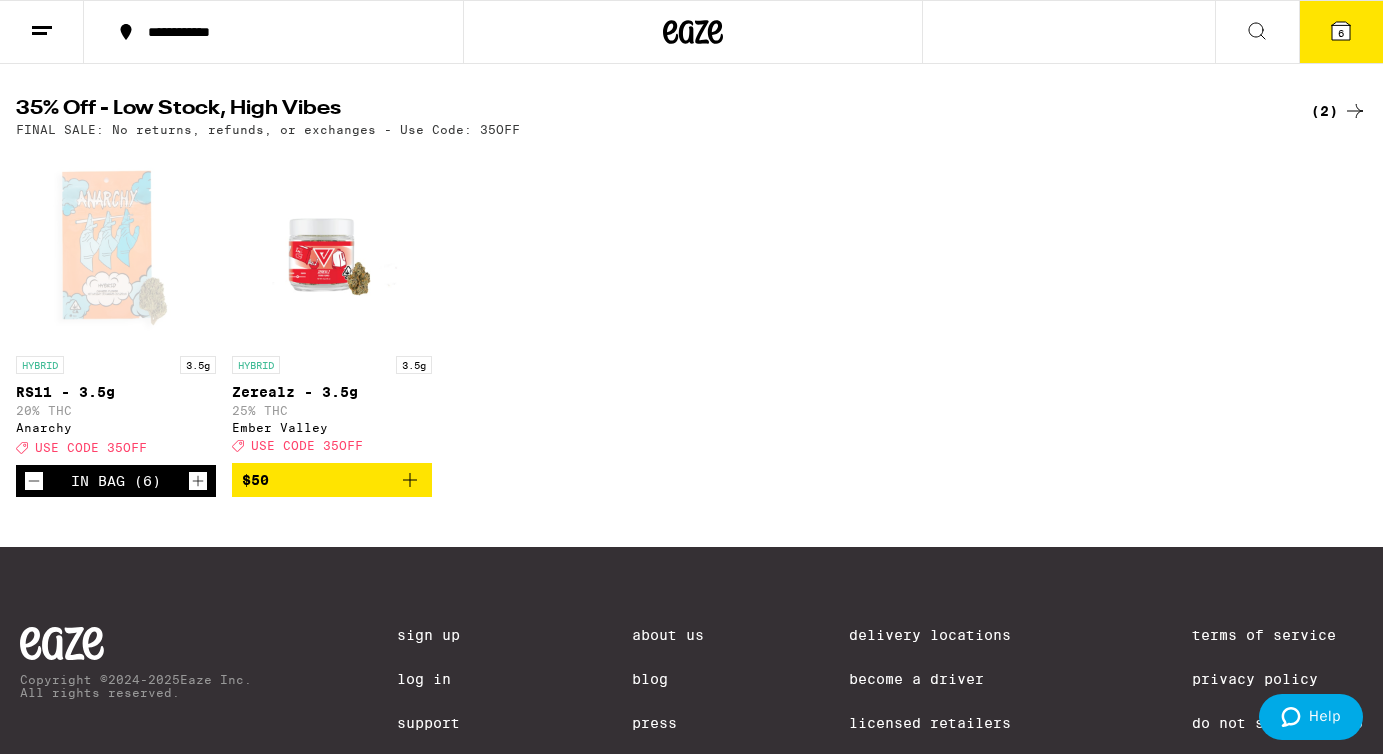 click 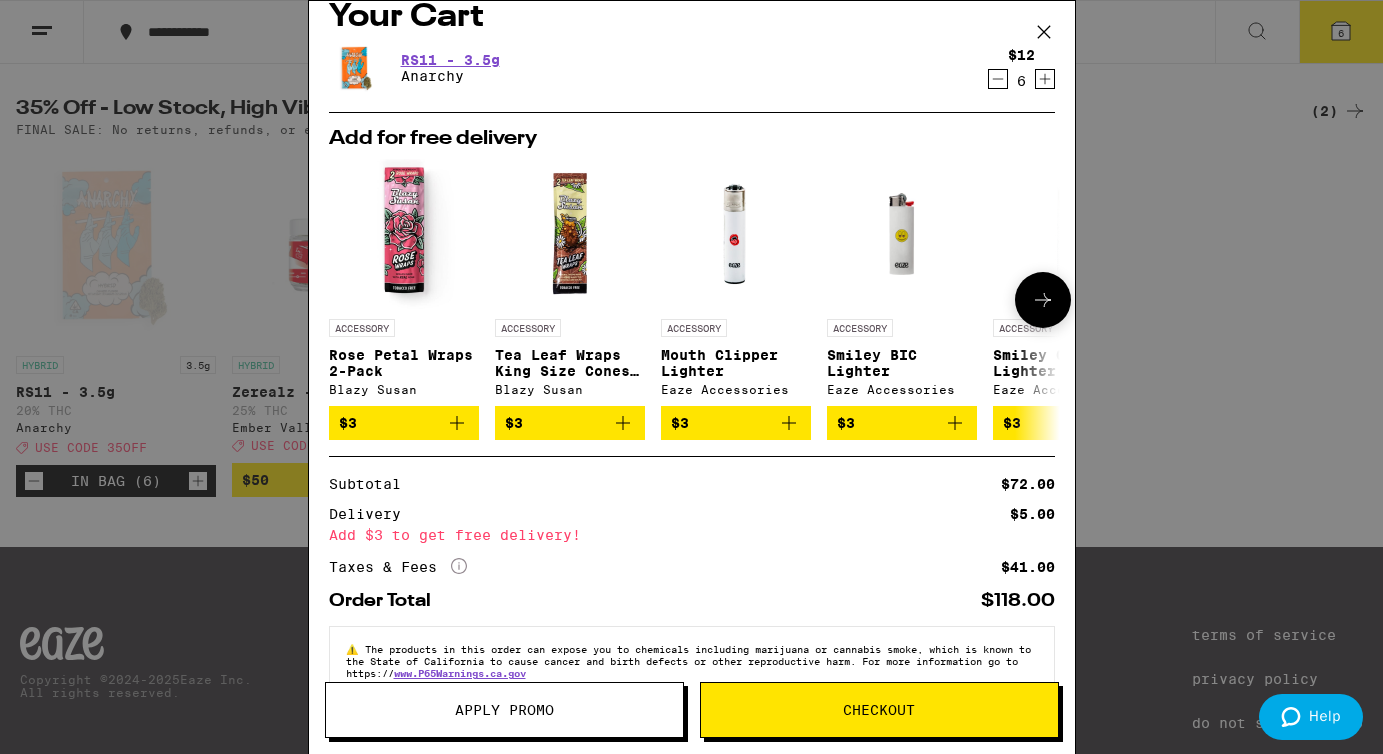scroll, scrollTop: 76, scrollLeft: 0, axis: vertical 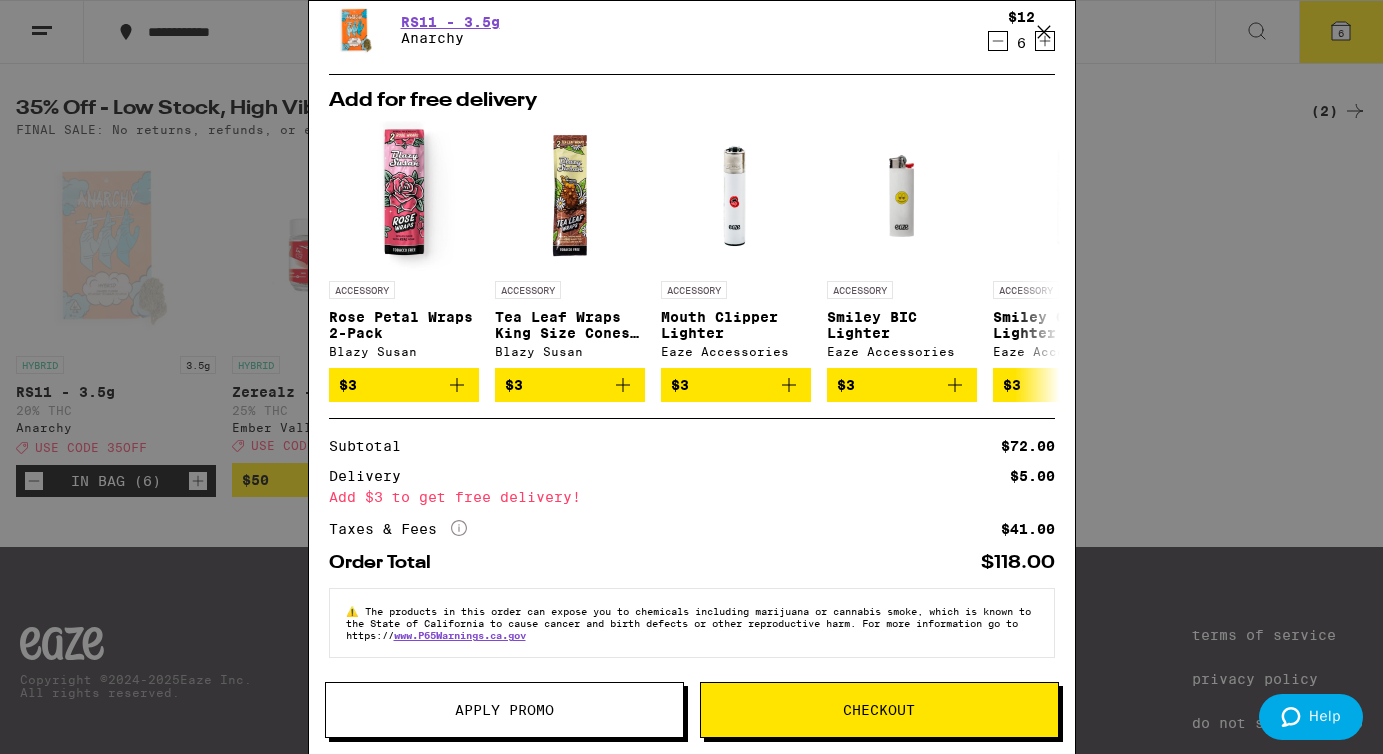 click on "Apply Promo" at bounding box center [504, 710] 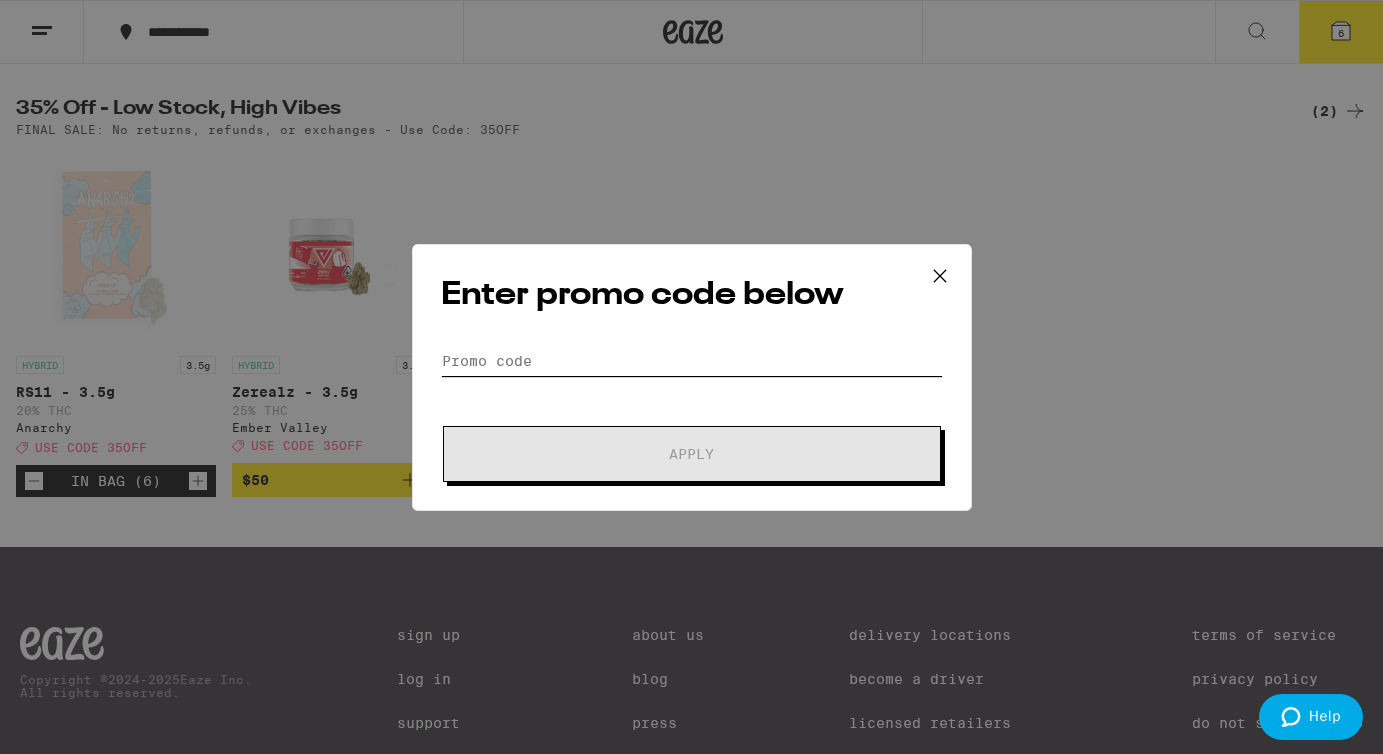 click on "Promo Code" at bounding box center (692, 361) 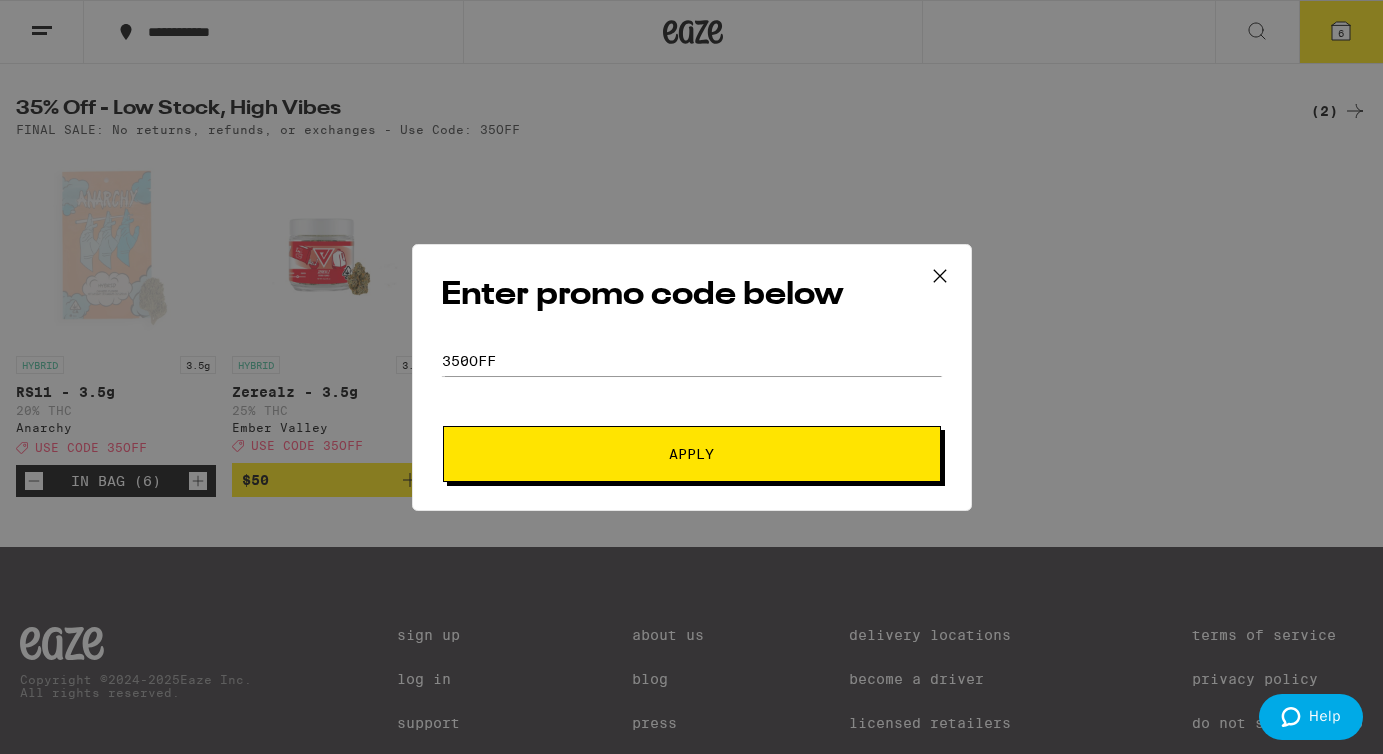 click on "Apply" at bounding box center [692, 454] 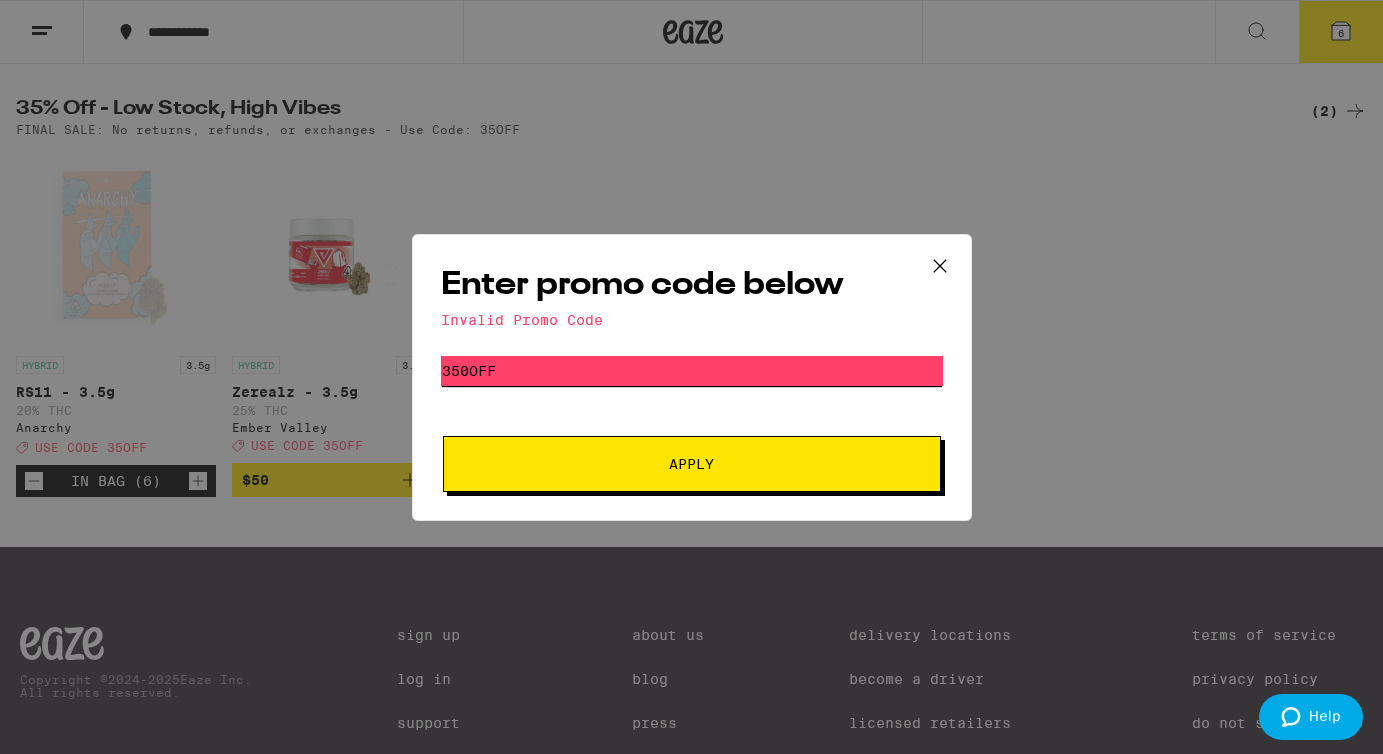 click on "350OFF" at bounding box center [692, 371] 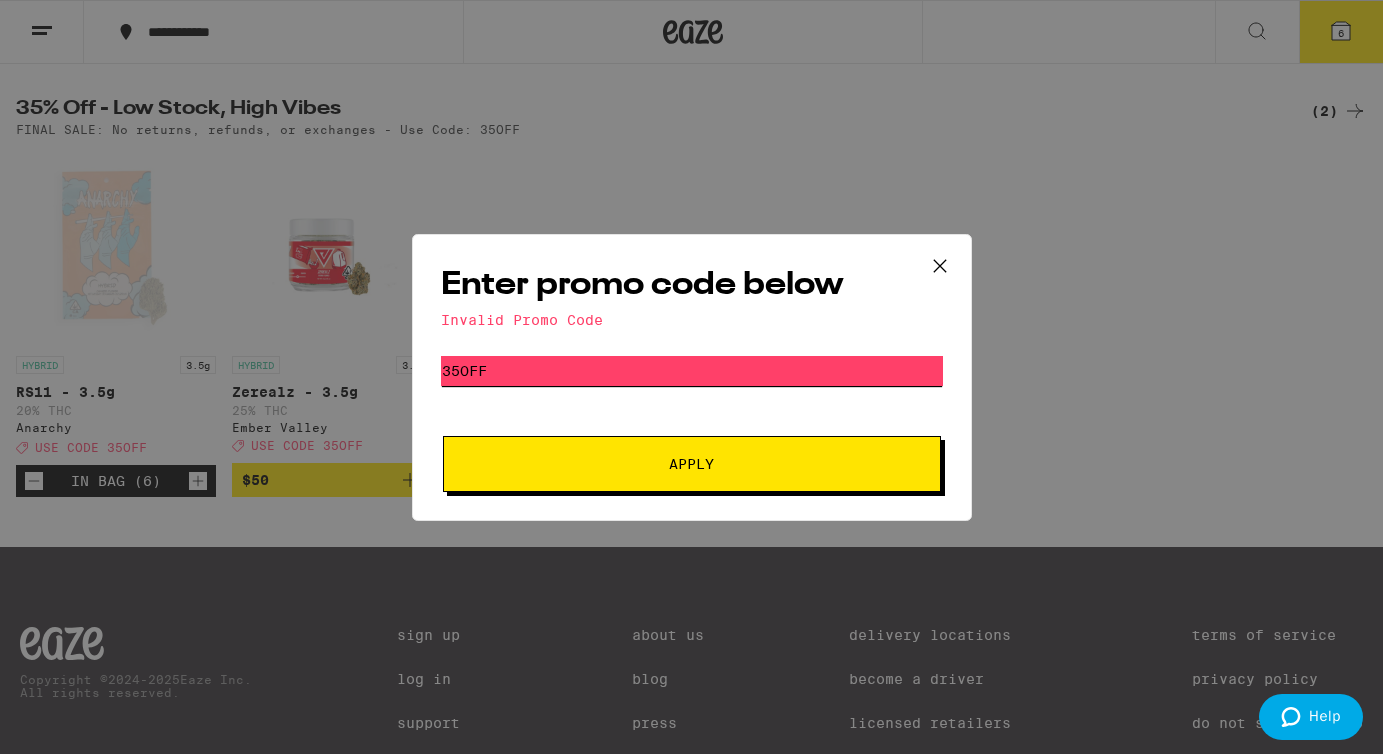 type on "35OFF" 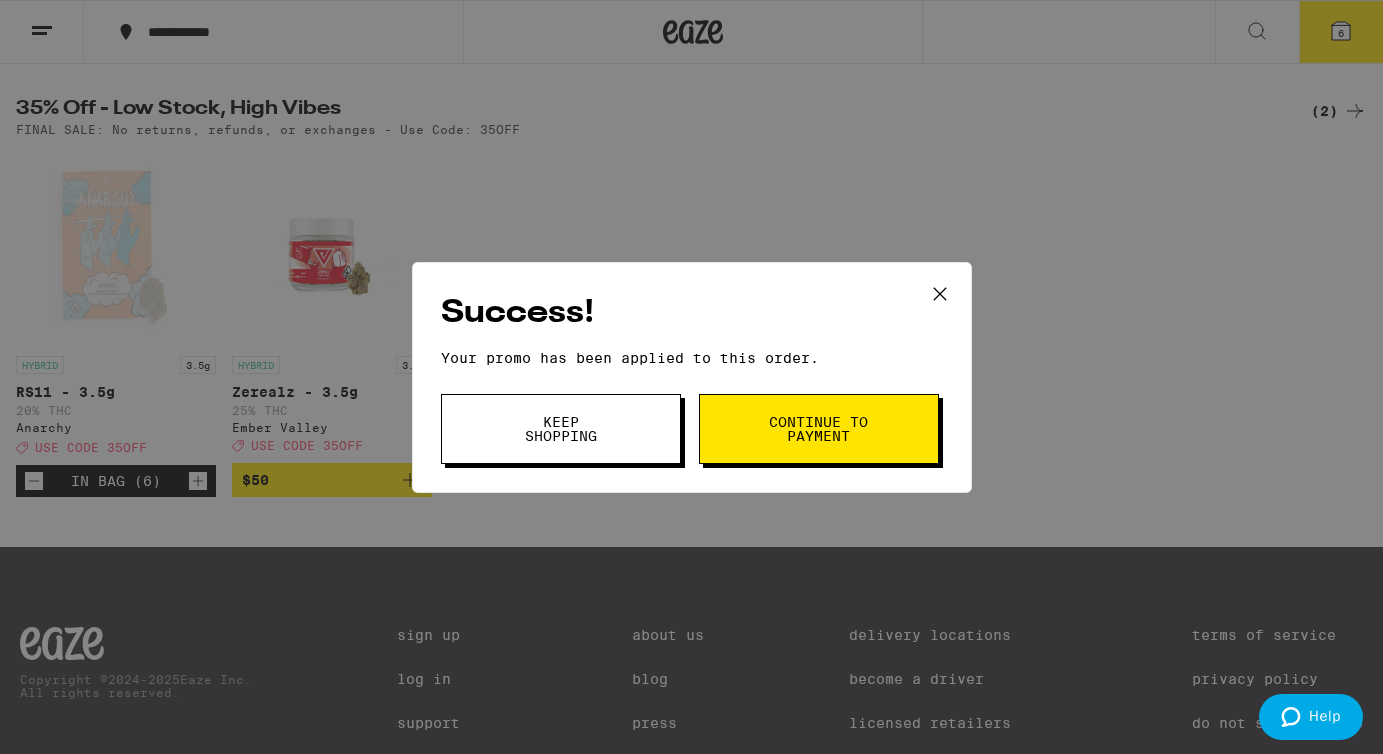 click on "Continue to payment" at bounding box center [819, 429] 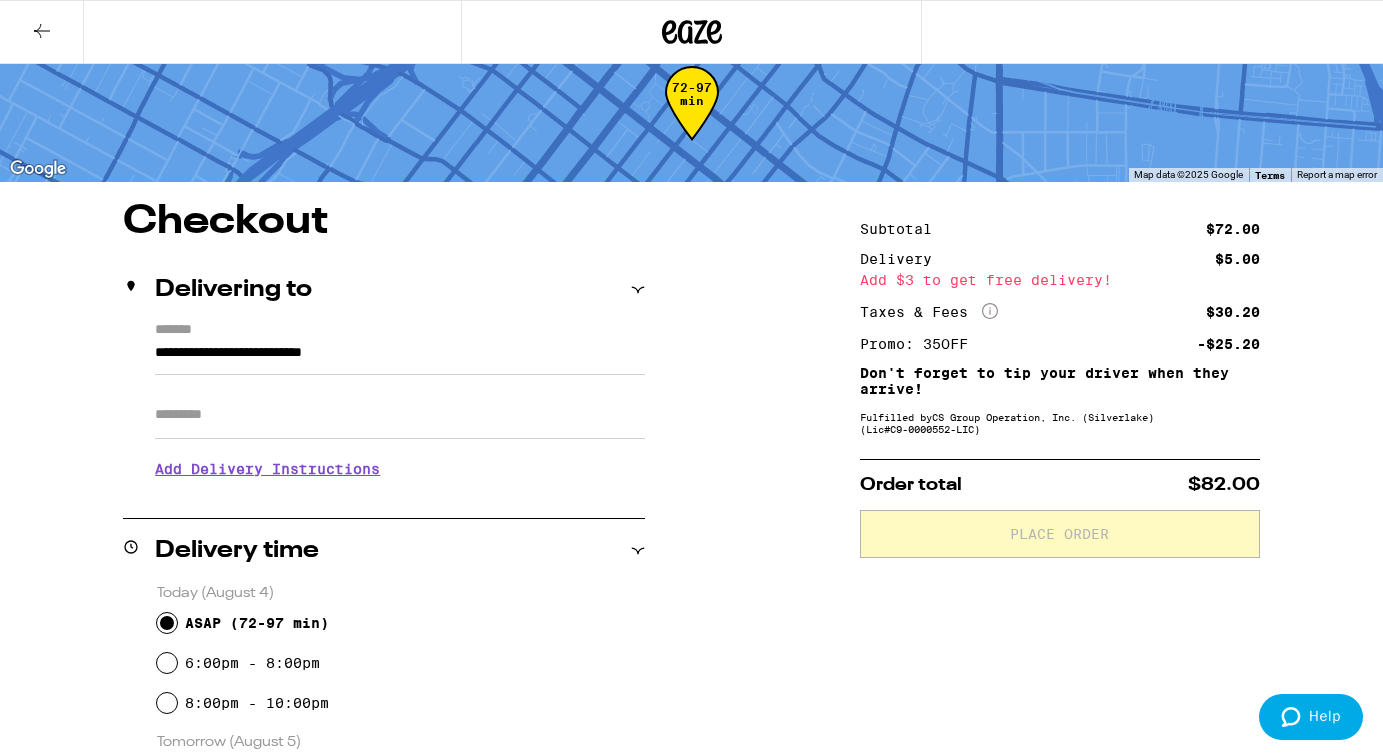 scroll, scrollTop: 39, scrollLeft: 0, axis: vertical 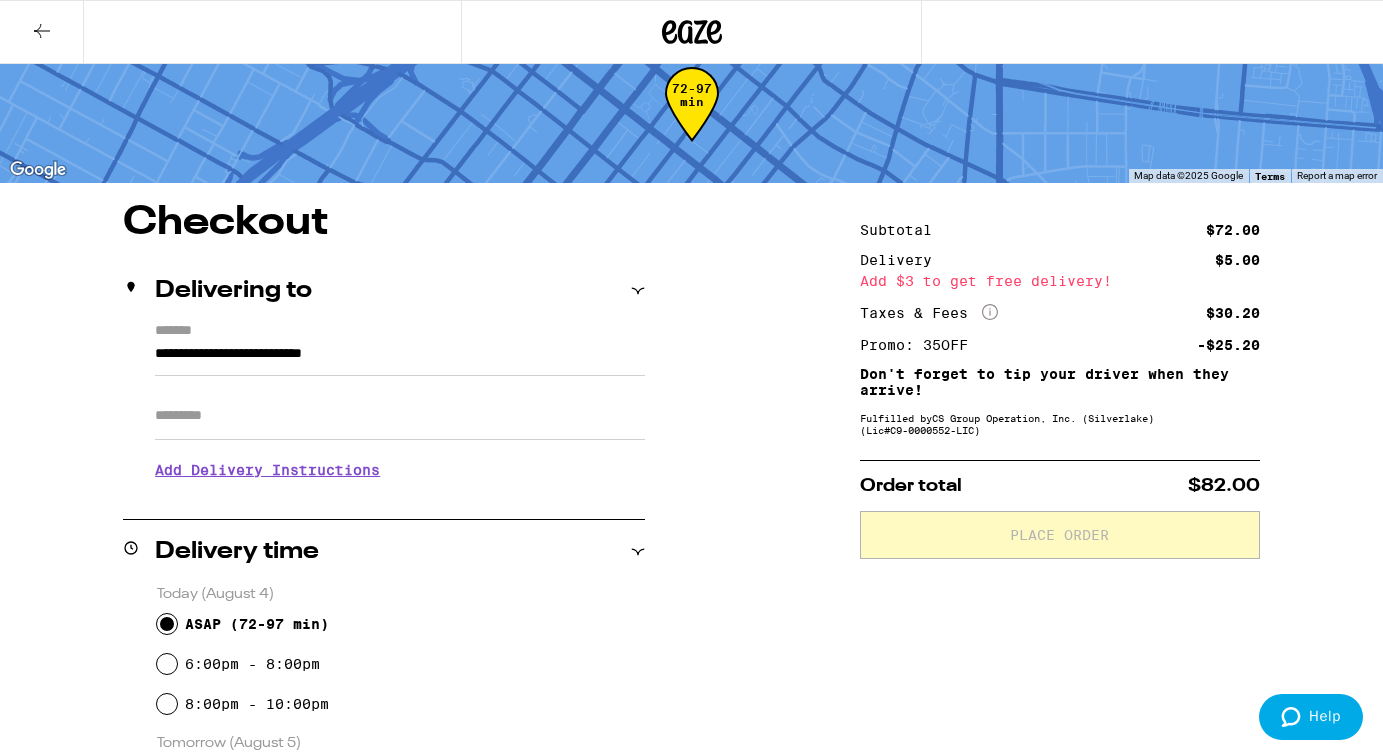 click on "Apt/Suite" at bounding box center [400, 416] 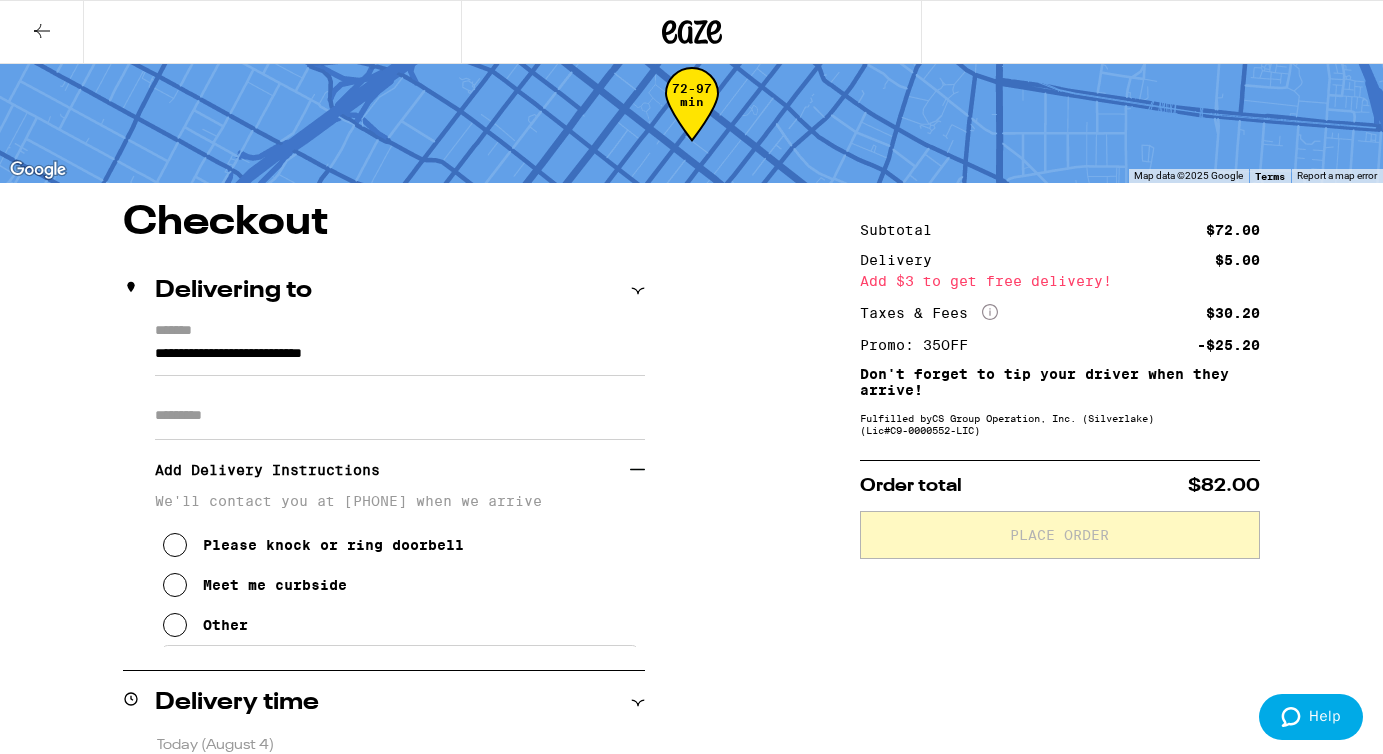 click at bounding box center (175, 625) 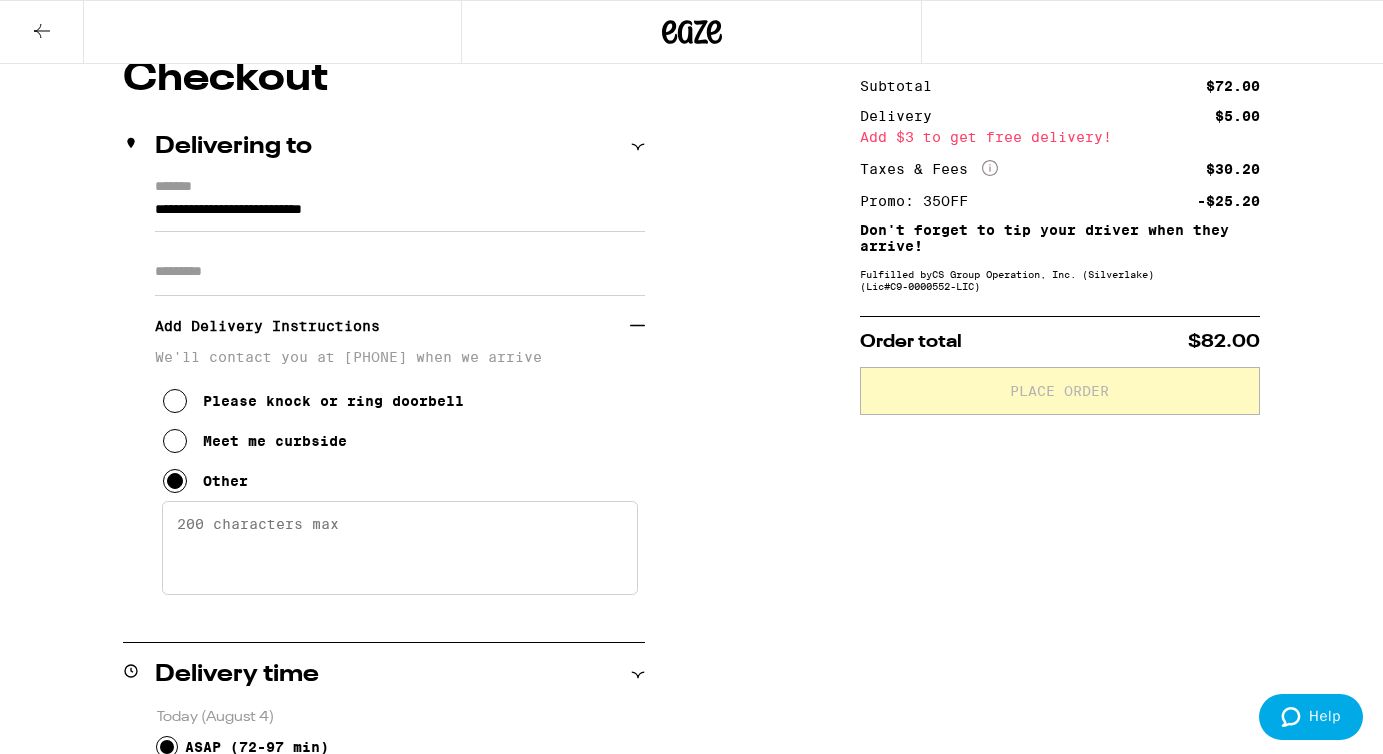 scroll, scrollTop: 249, scrollLeft: 0, axis: vertical 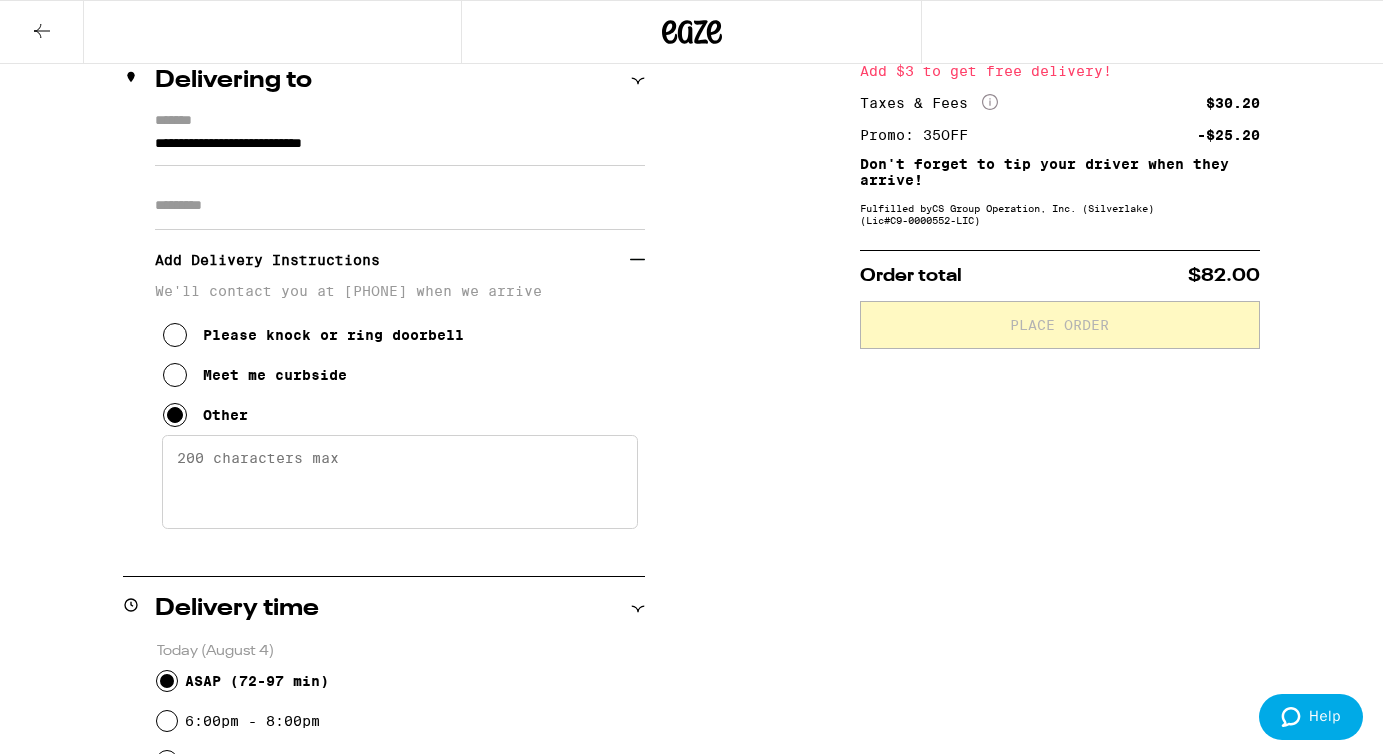 click on "Enter any other delivery instructions you want driver to know" at bounding box center [400, 482] 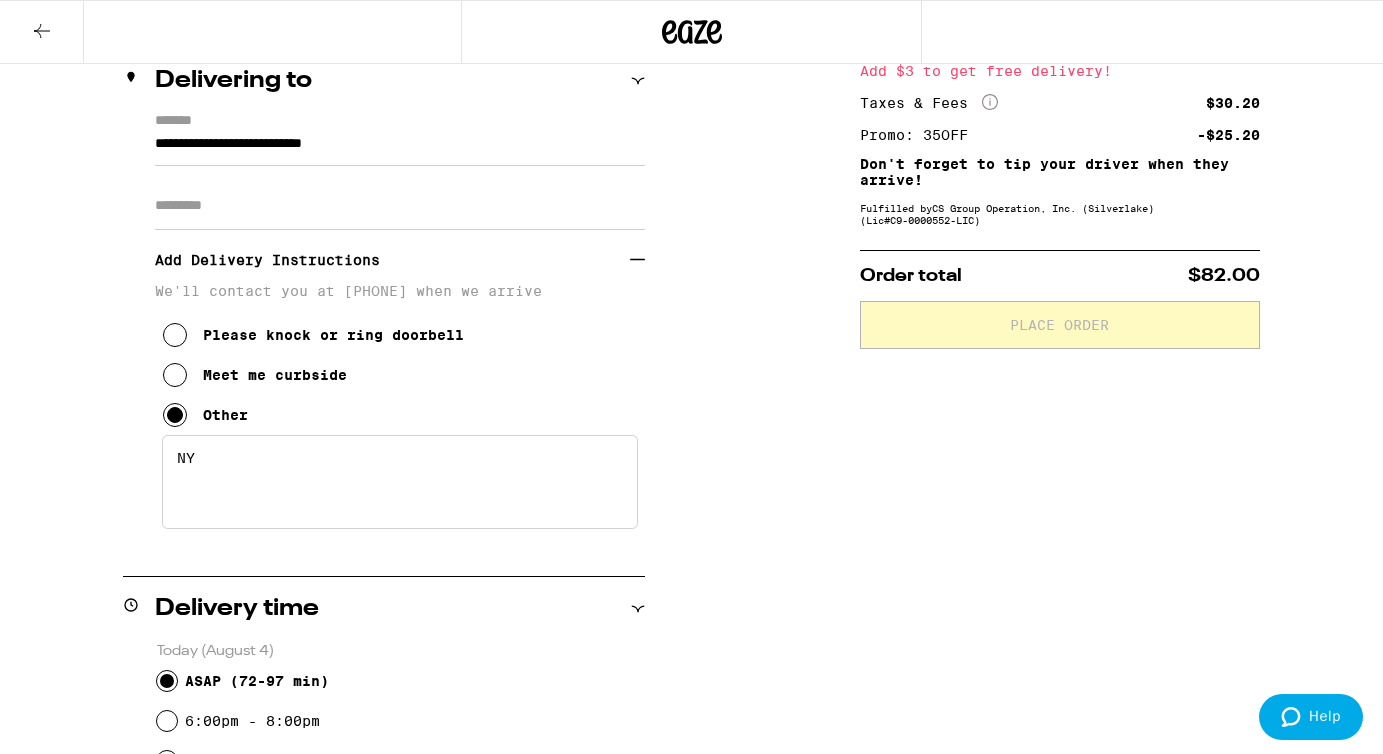 type on "N" 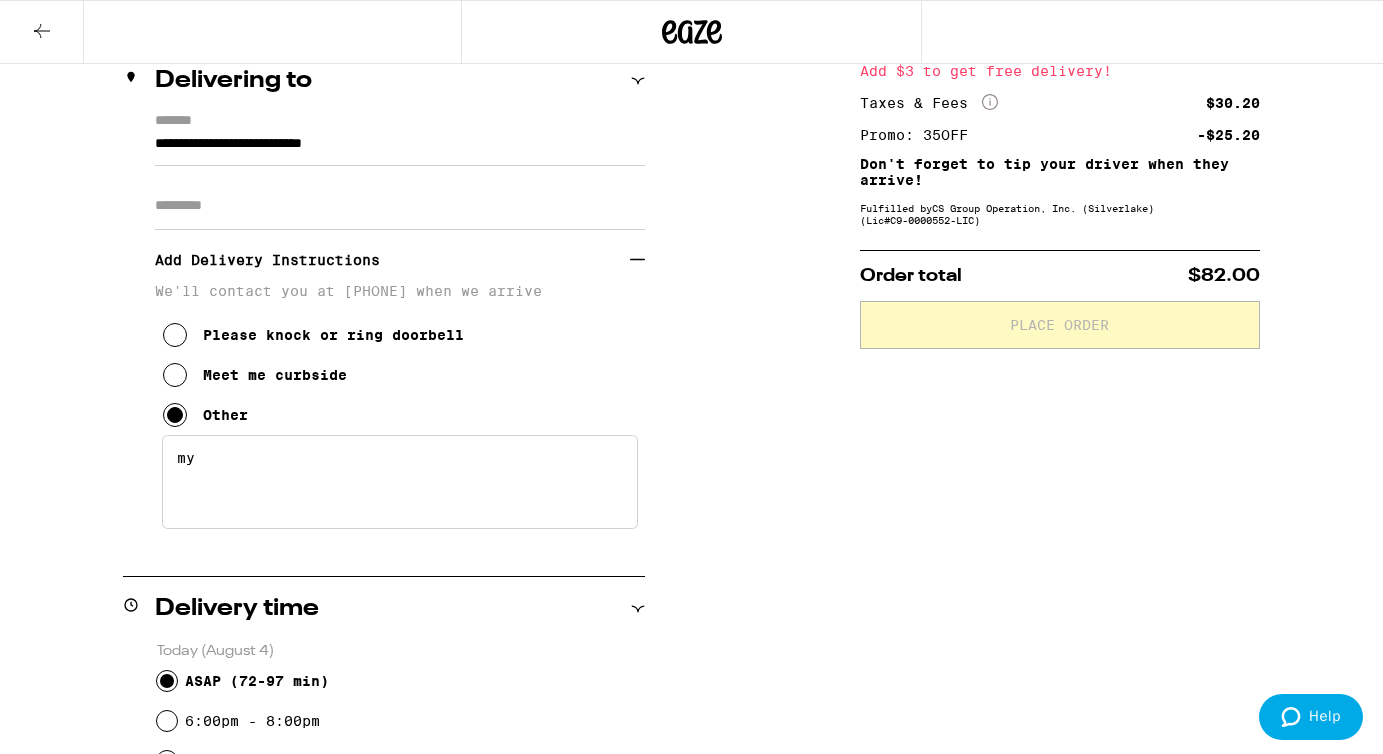 type on "m" 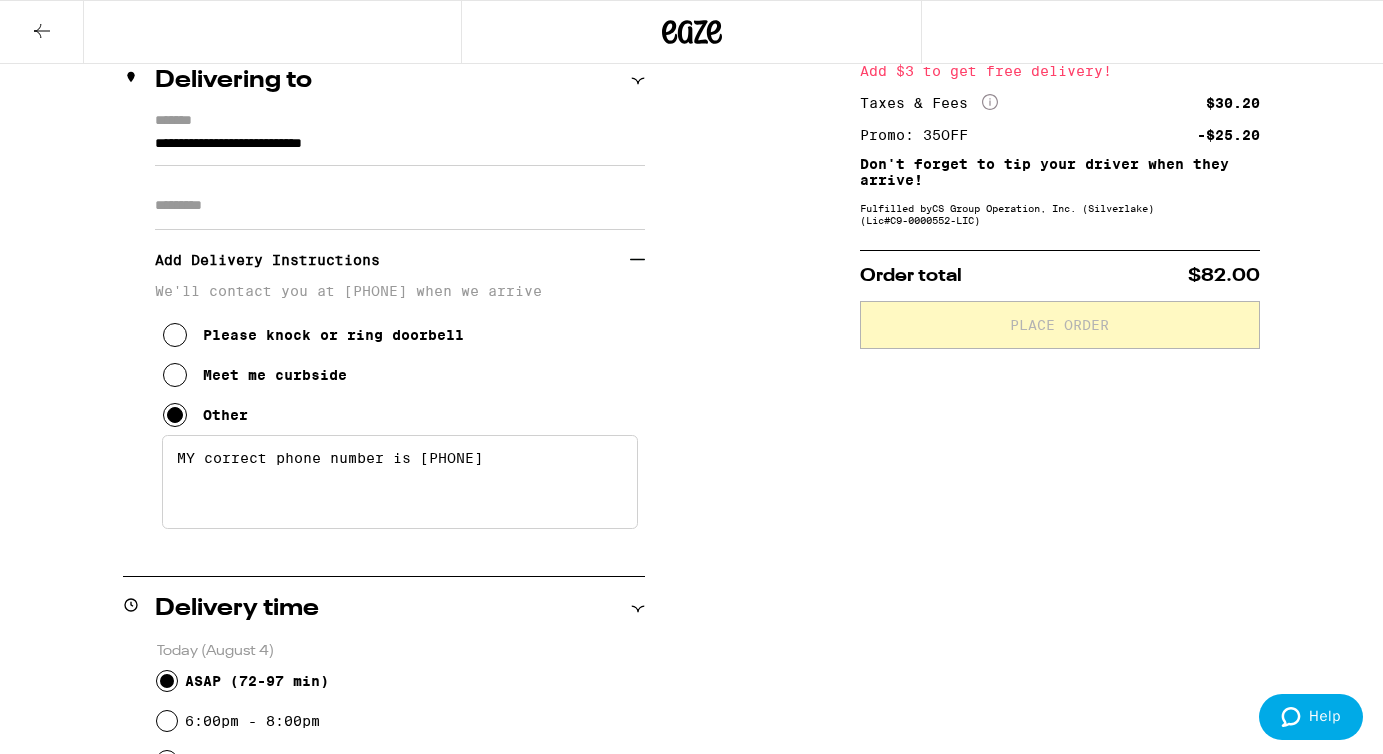 click on "MY correct phone number is [PHONE]" at bounding box center (400, 482) 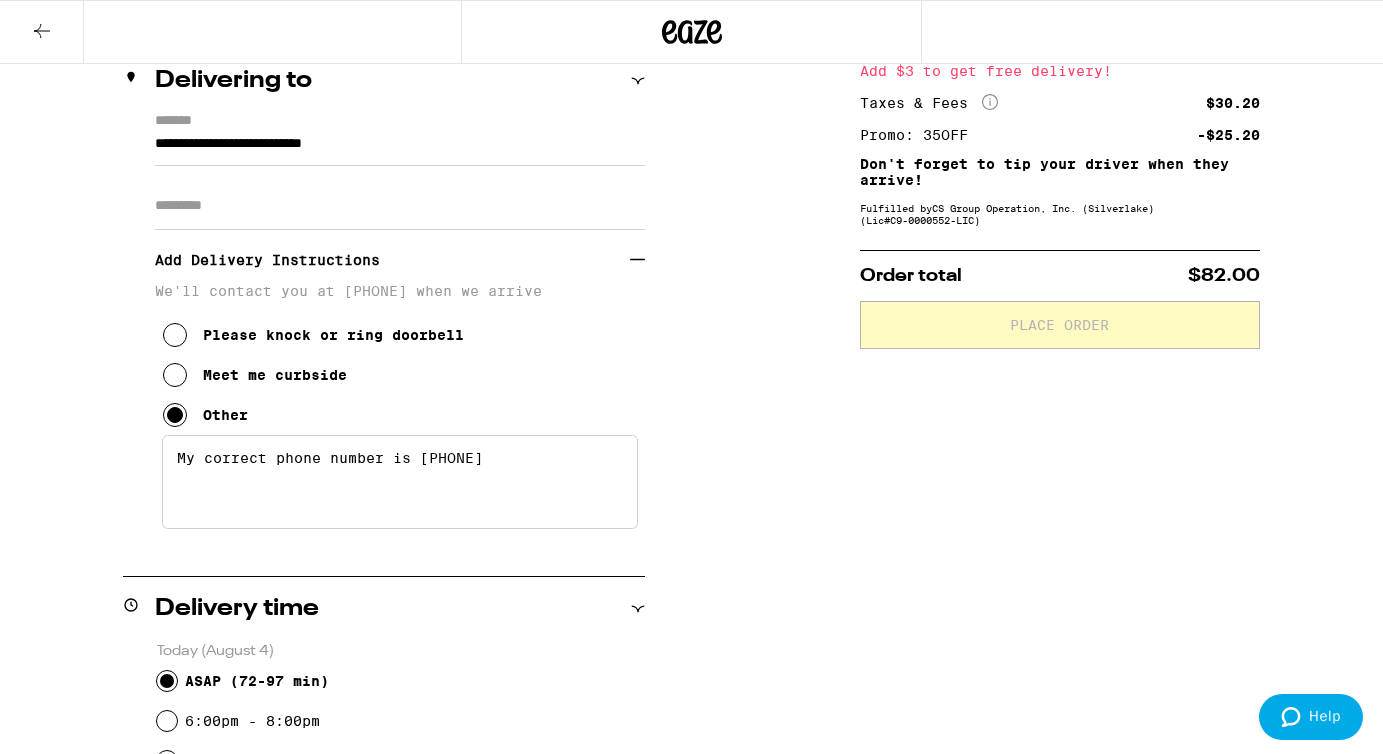 click on "My correct phone number is [PHONE]" at bounding box center (400, 482) 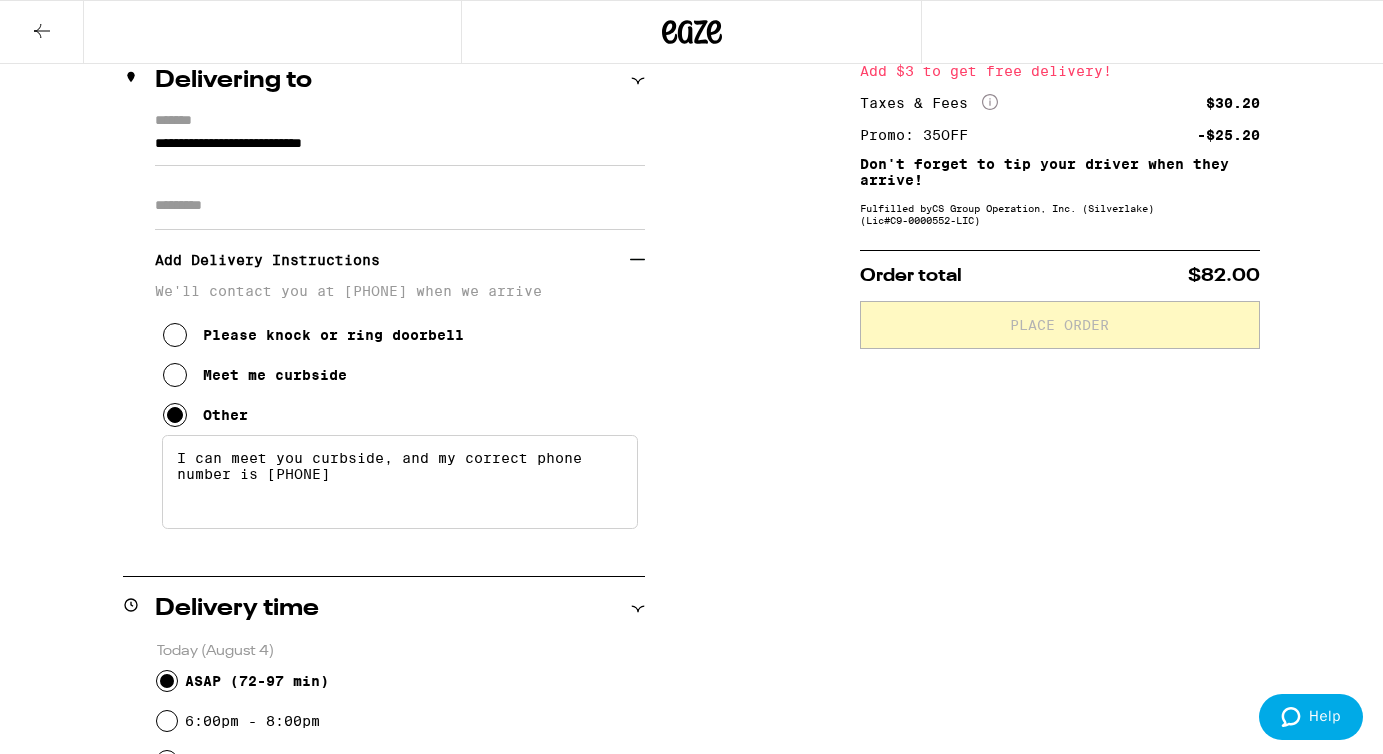 click on "I can meet you curbside, and my correct phone number is [PHONE]" at bounding box center (400, 482) 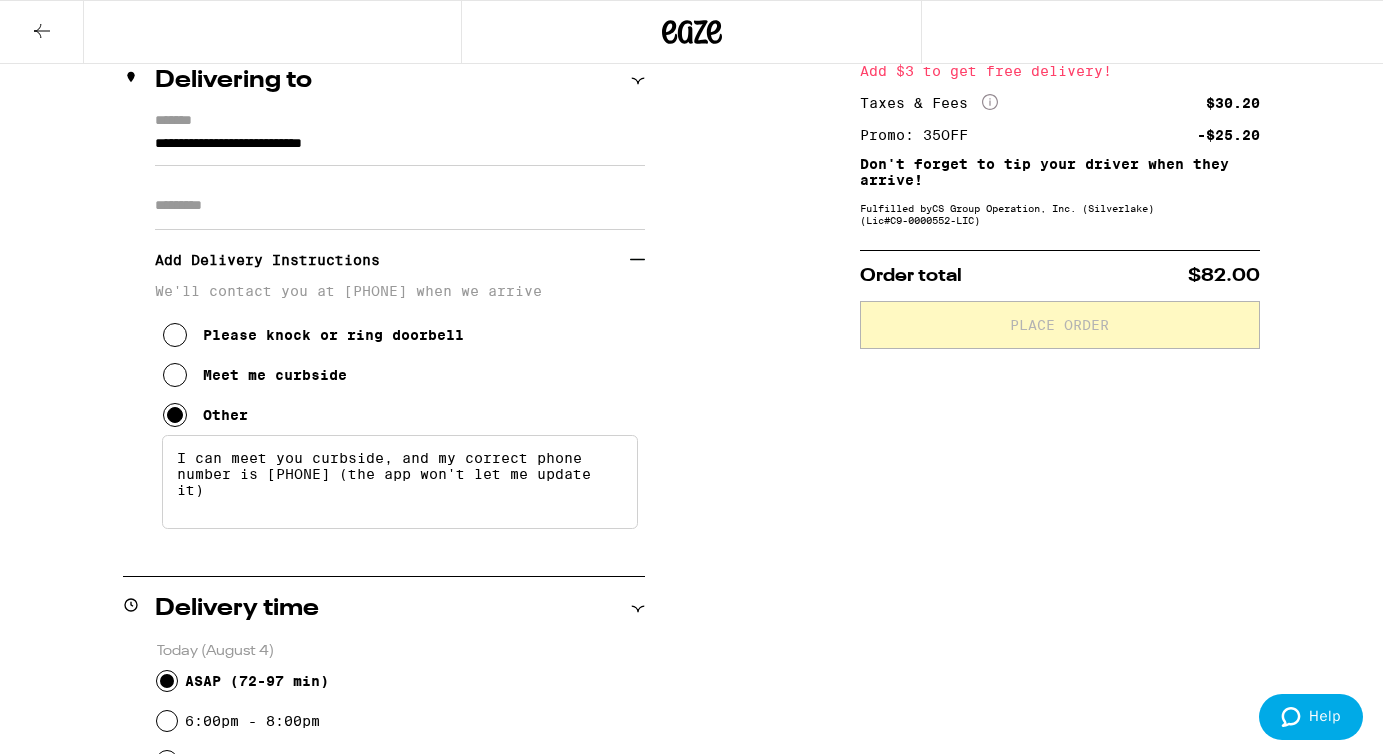 click on "I can meet you curbside, and my correct phone number is [PHONE] (the app won't let me update it)" at bounding box center (400, 482) 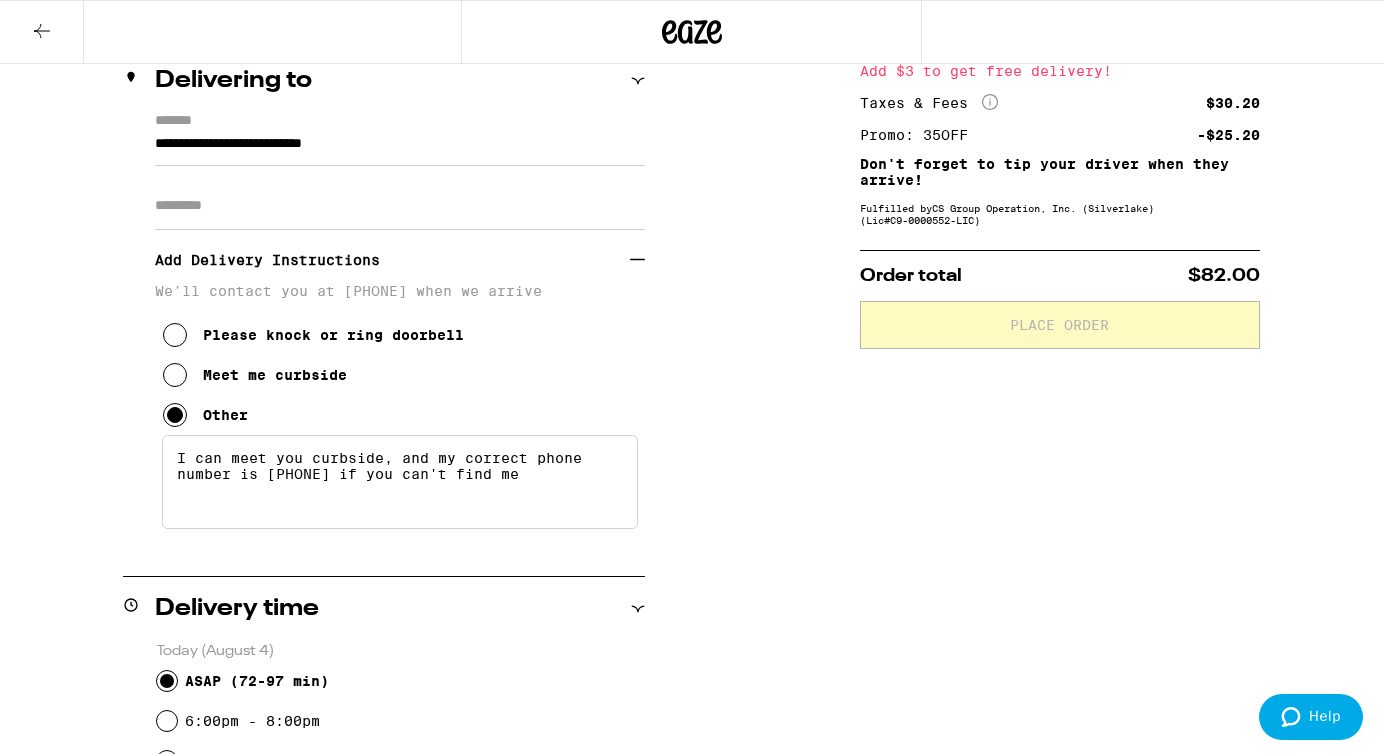 drag, startPoint x: 609, startPoint y: 491, endPoint x: 399, endPoint y: 493, distance: 210.00952 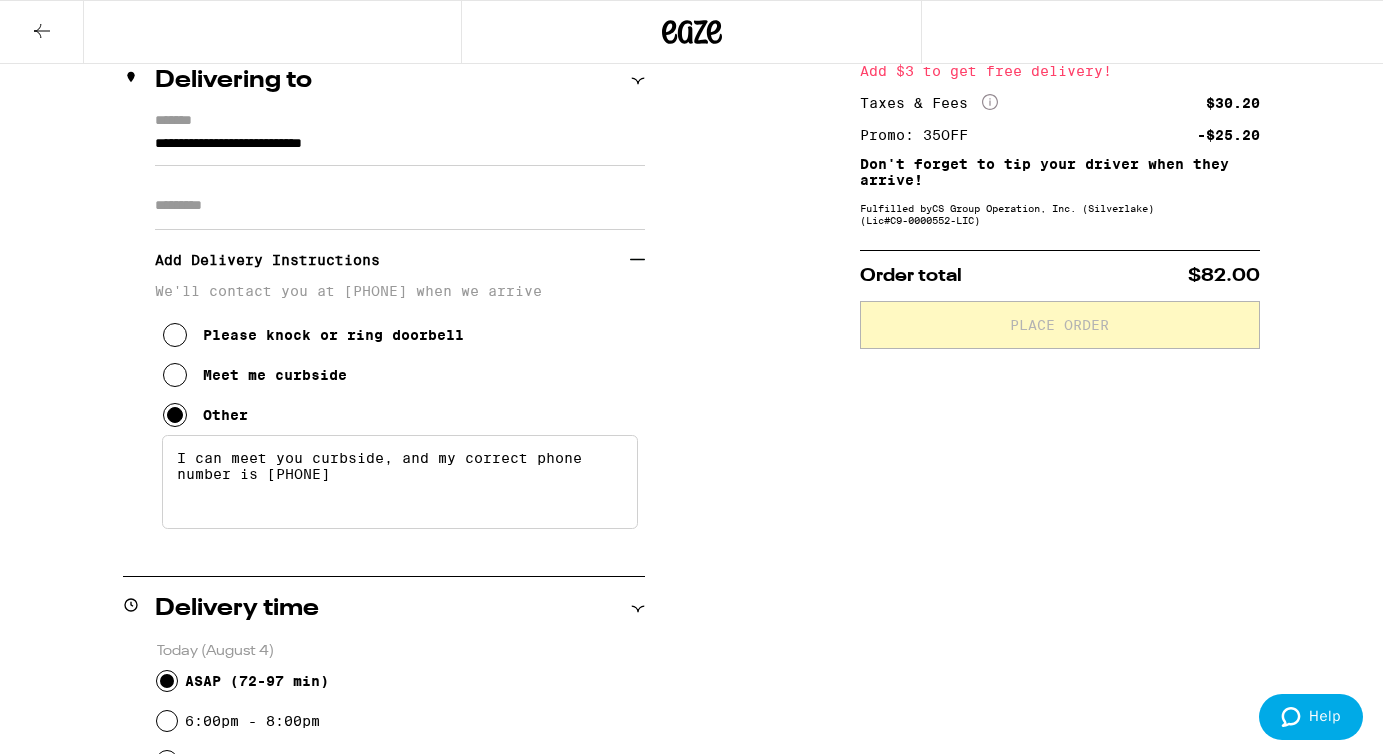 click on "I can meet you curbside, and my correct phone number is [PHONE]" at bounding box center [400, 482] 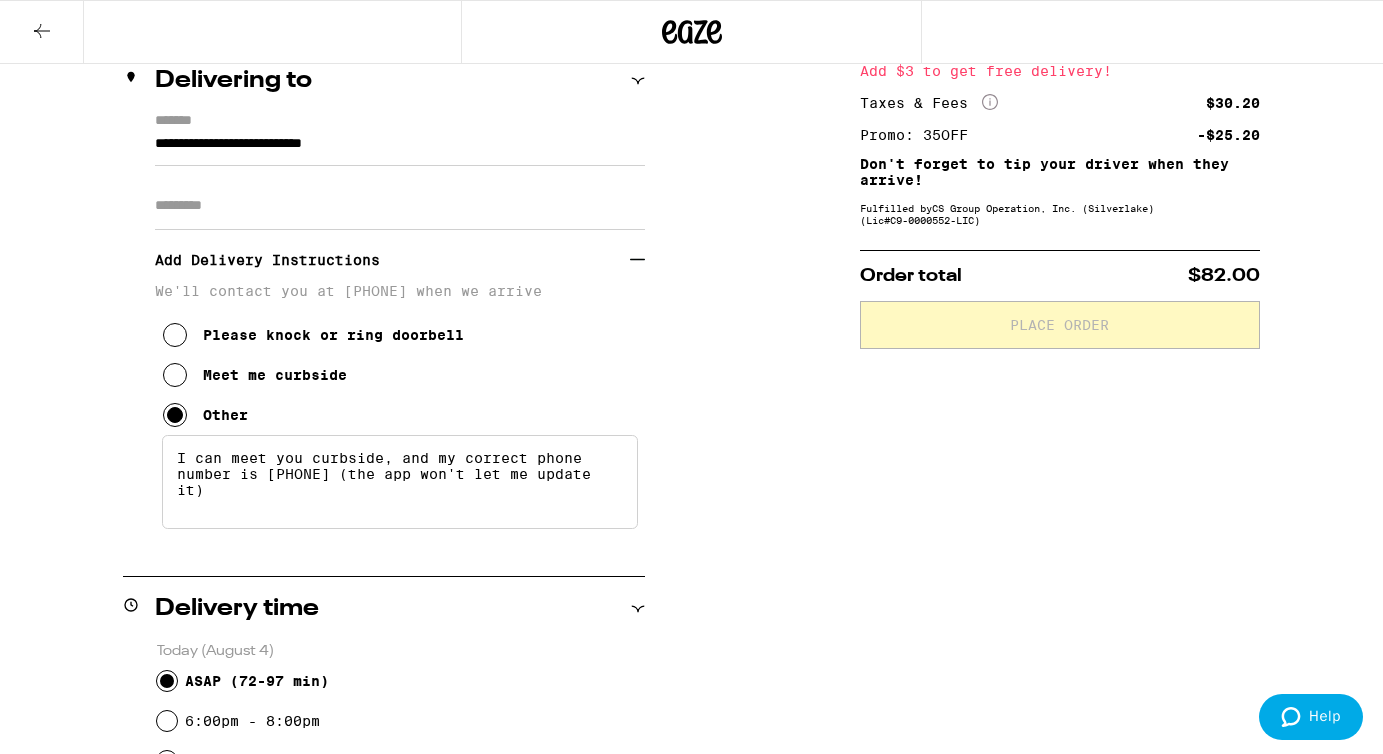 click on "I can meet you curbside, and my correct phone number is [PHONE] (the app won't let me update it)" at bounding box center (400, 482) 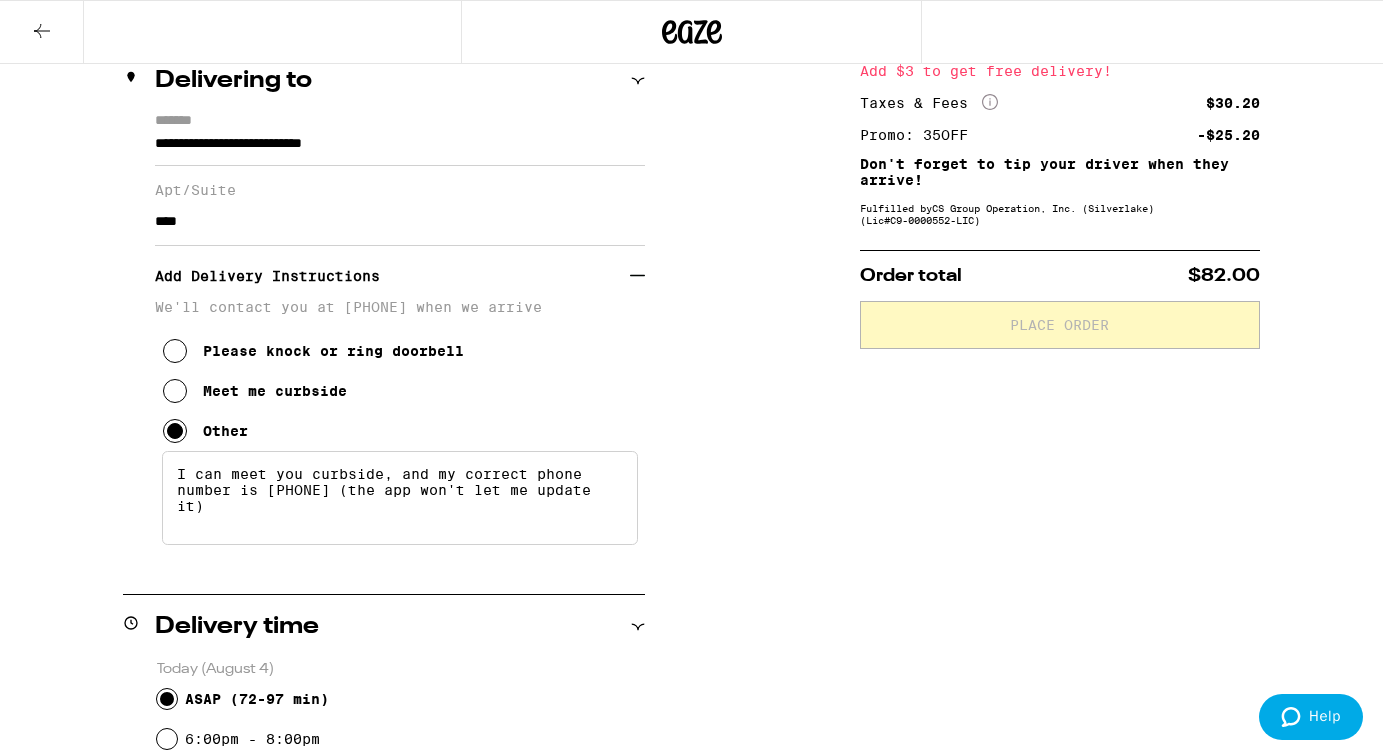 type on "****" 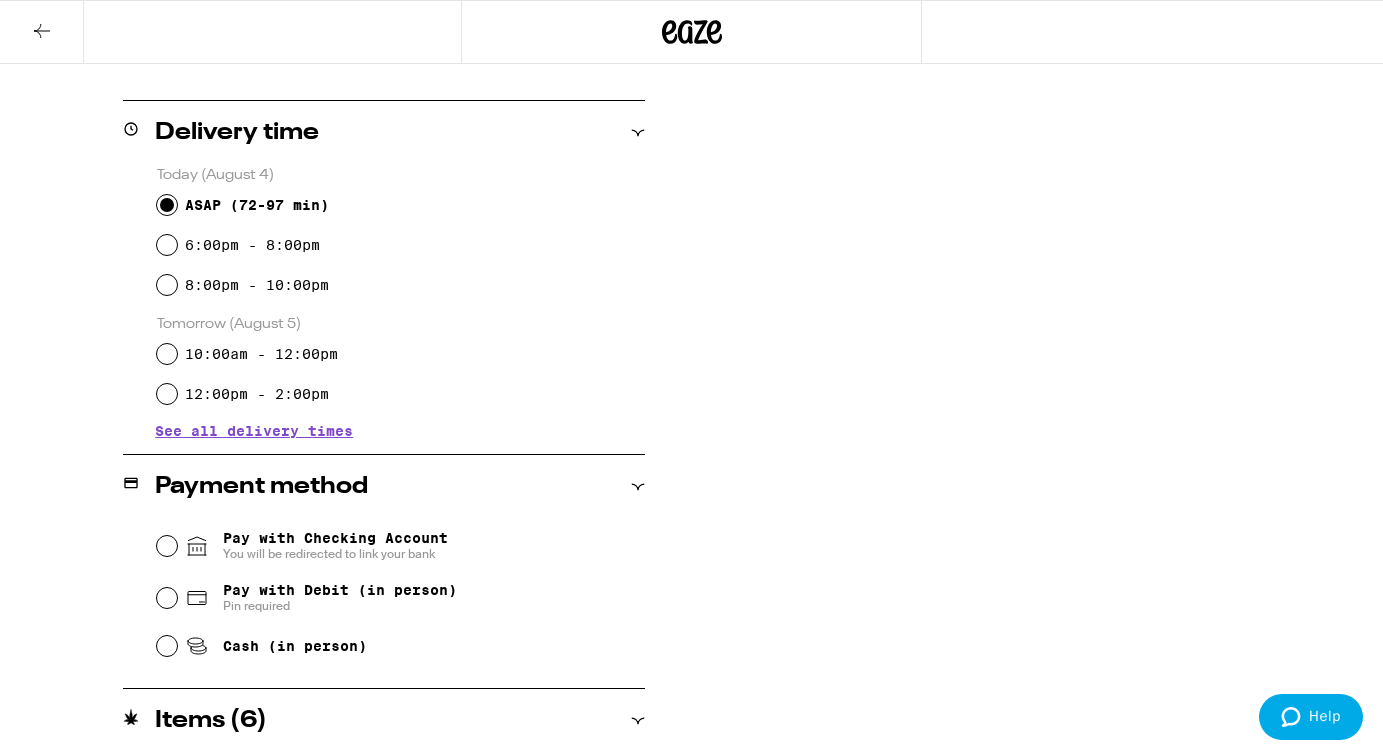 scroll, scrollTop: 815, scrollLeft: 0, axis: vertical 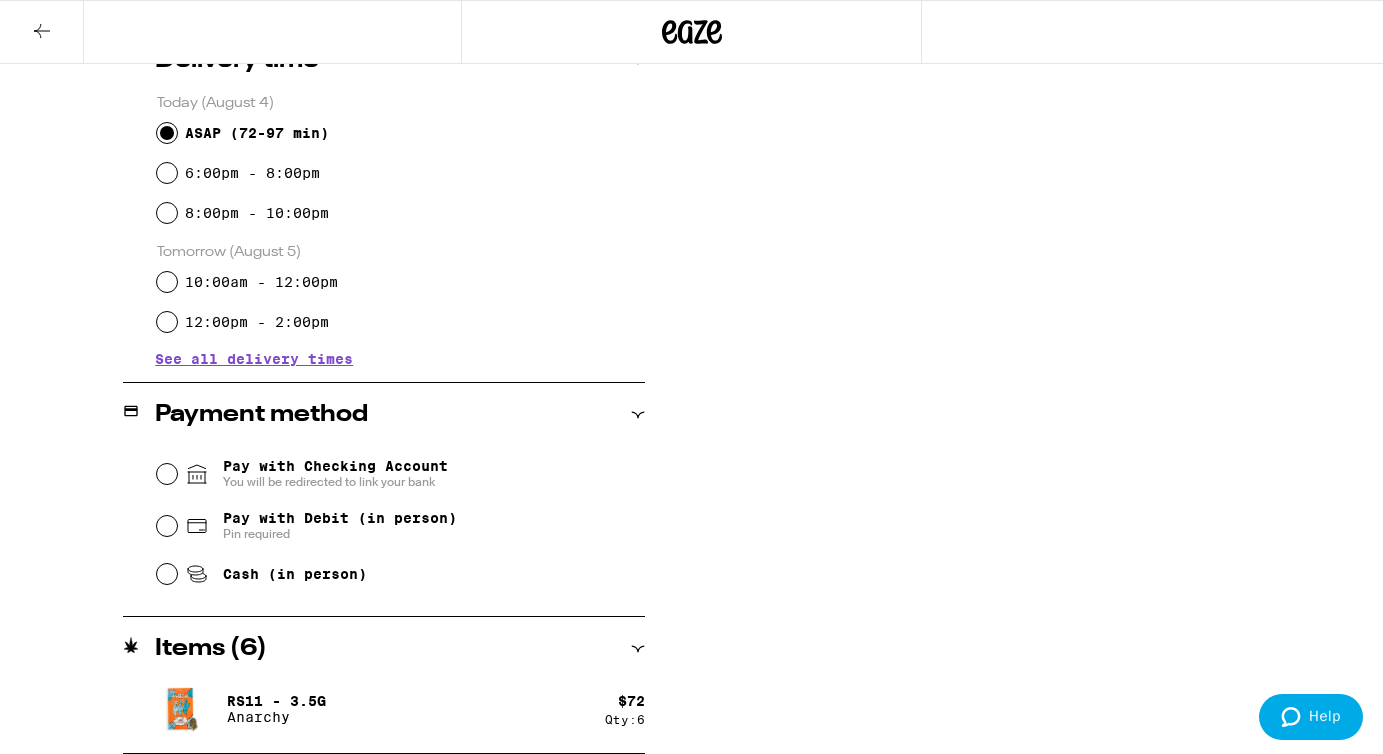 click on "RS11 - 3.5g Anarchy" at bounding box center [380, 709] 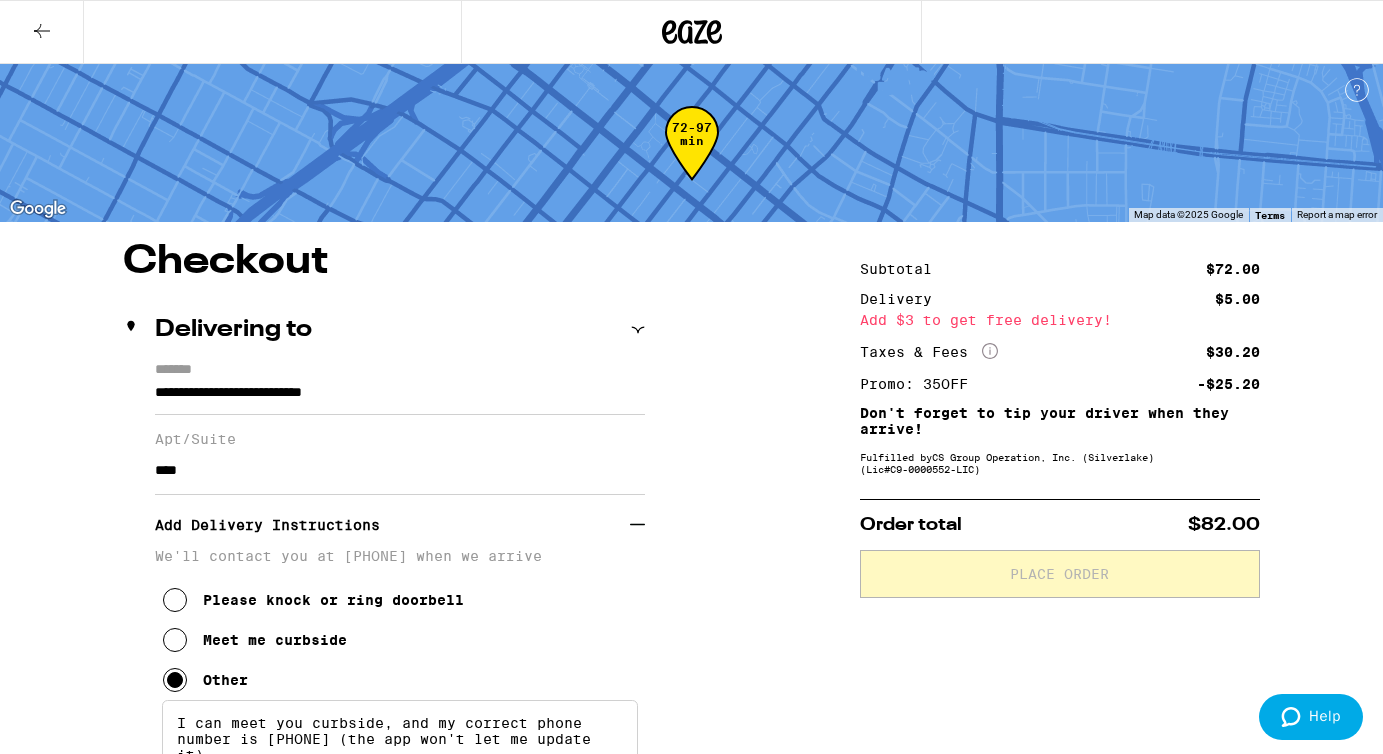 scroll, scrollTop: 202, scrollLeft: 0, axis: vertical 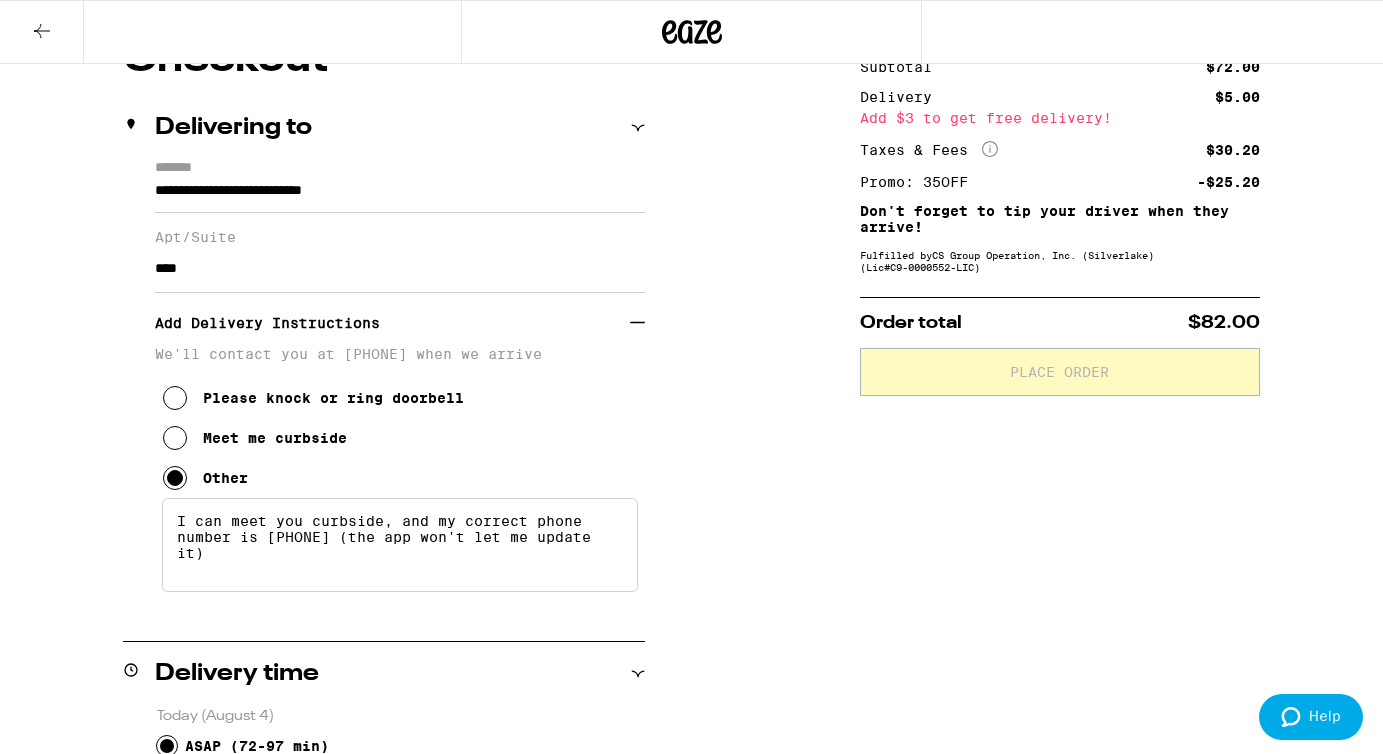 drag, startPoint x: 355, startPoint y: 588, endPoint x: 96, endPoint y: 476, distance: 282.17902 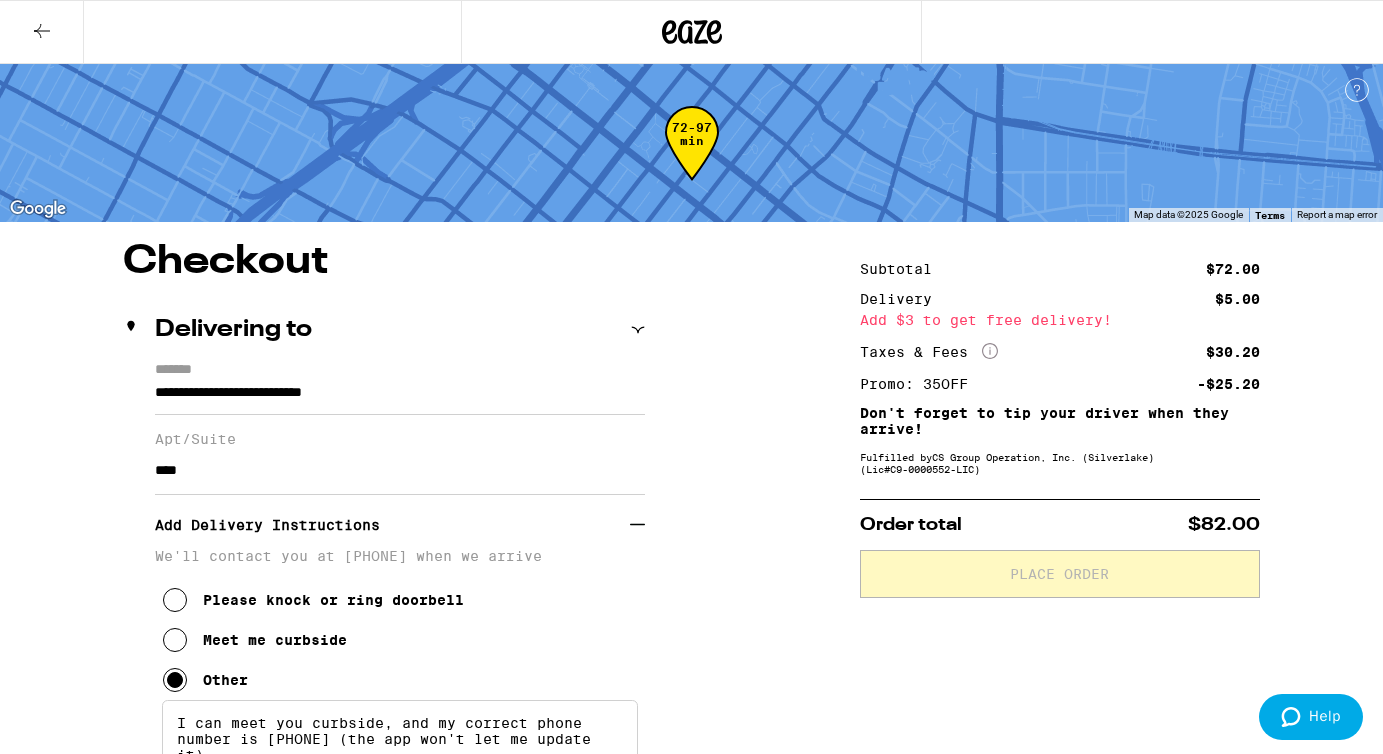 click 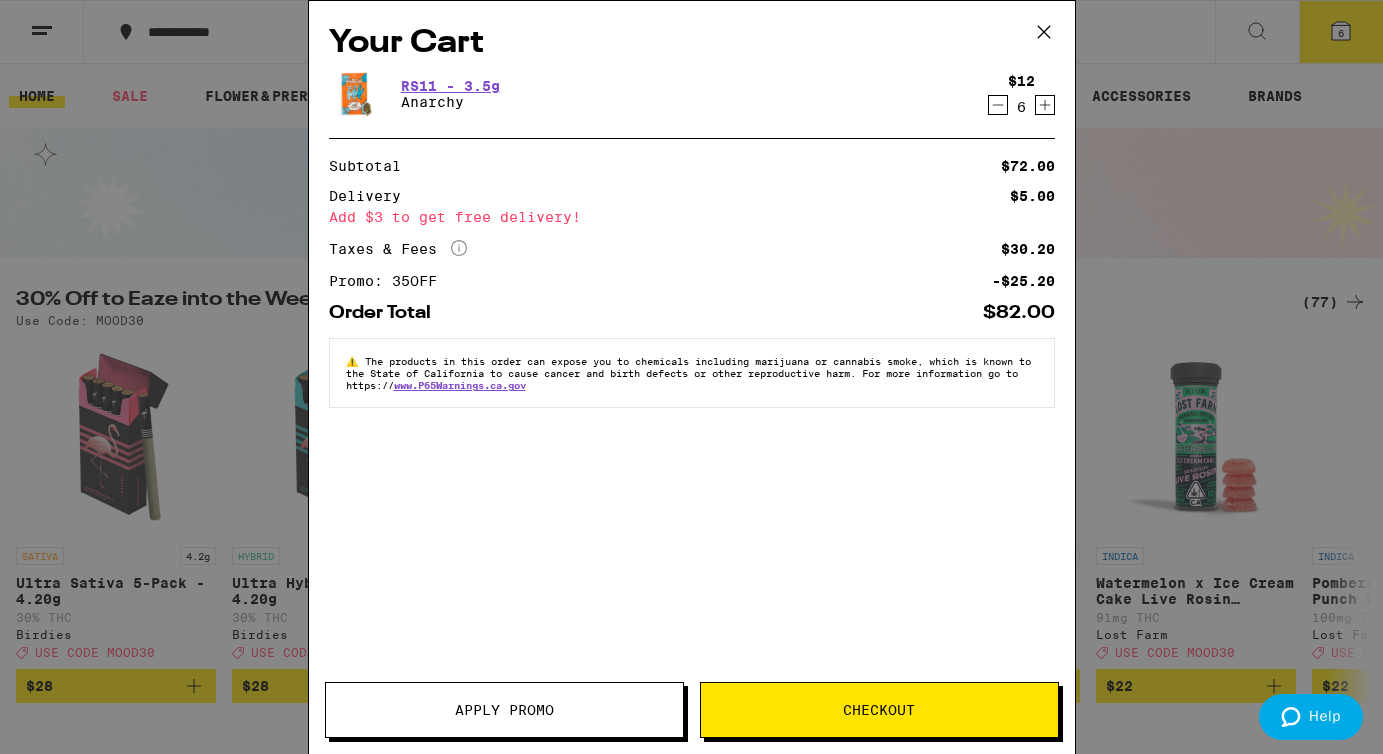 click 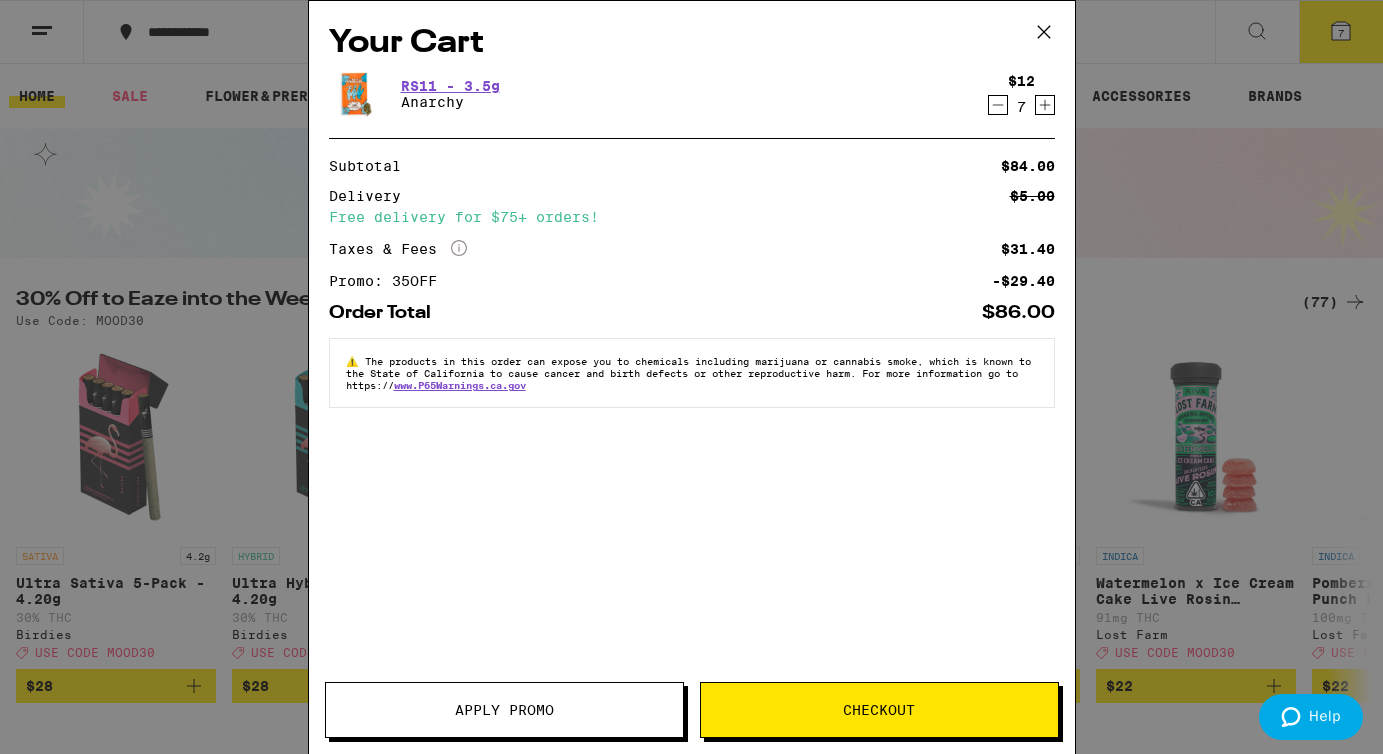 click 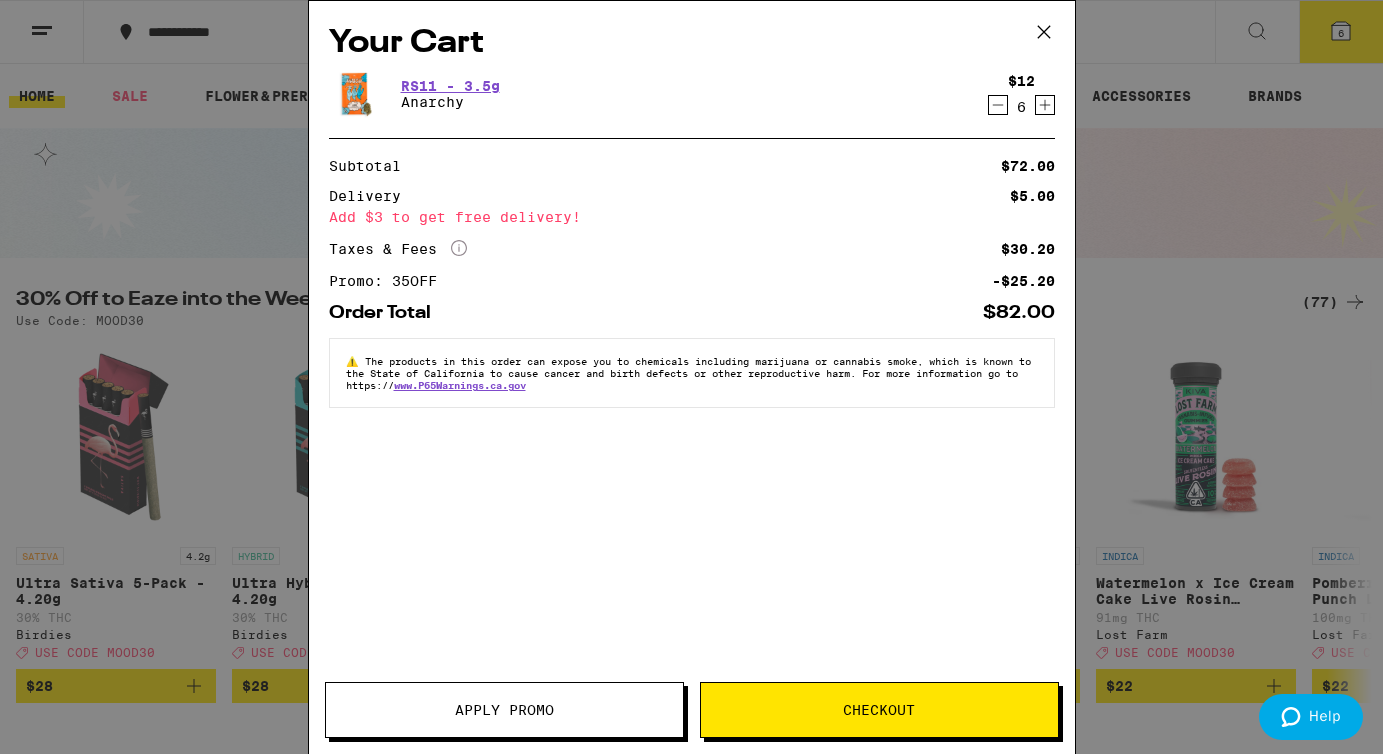 click 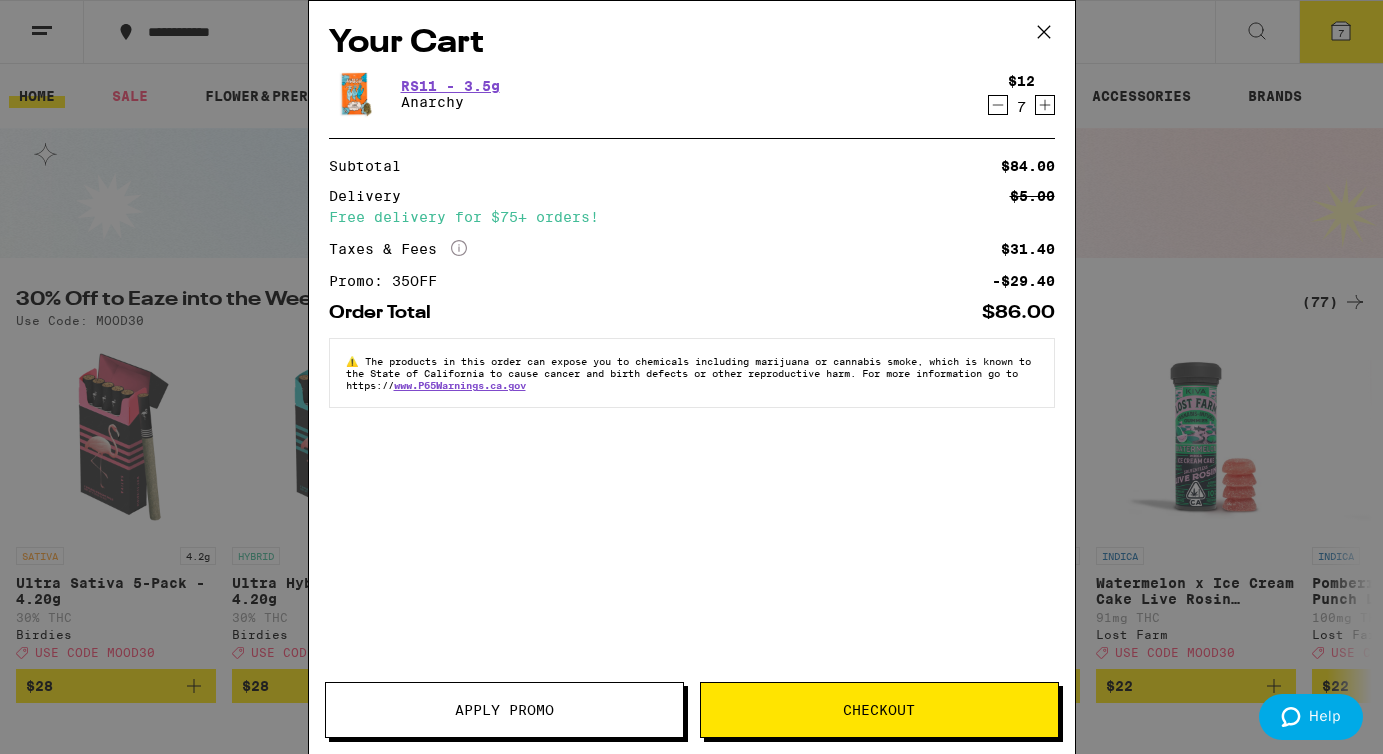 click on "Checkout" at bounding box center [879, 710] 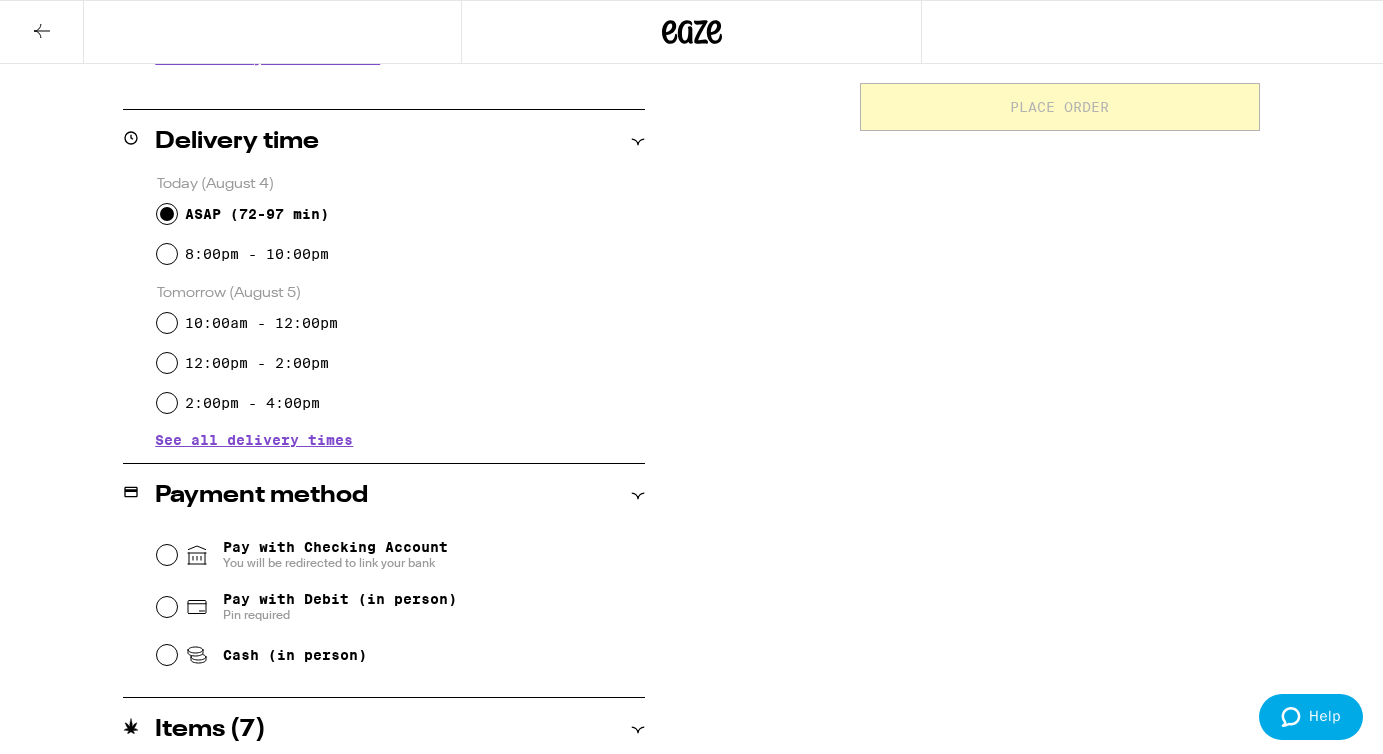 scroll, scrollTop: 548, scrollLeft: 0, axis: vertical 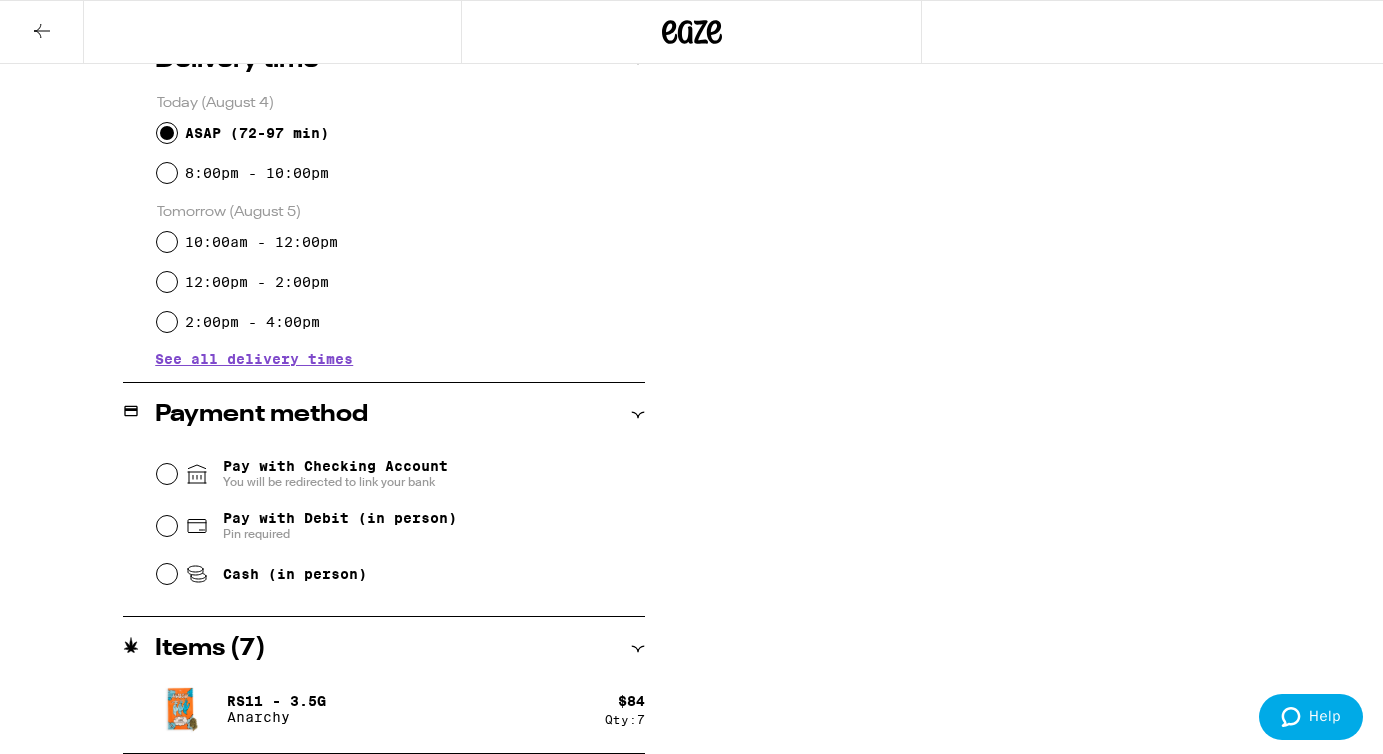 click on "Pay with Checking Account You will be redirected to link your bank Pay with Debit (in person) Pin required Cash (in person)" at bounding box center (384, 521) 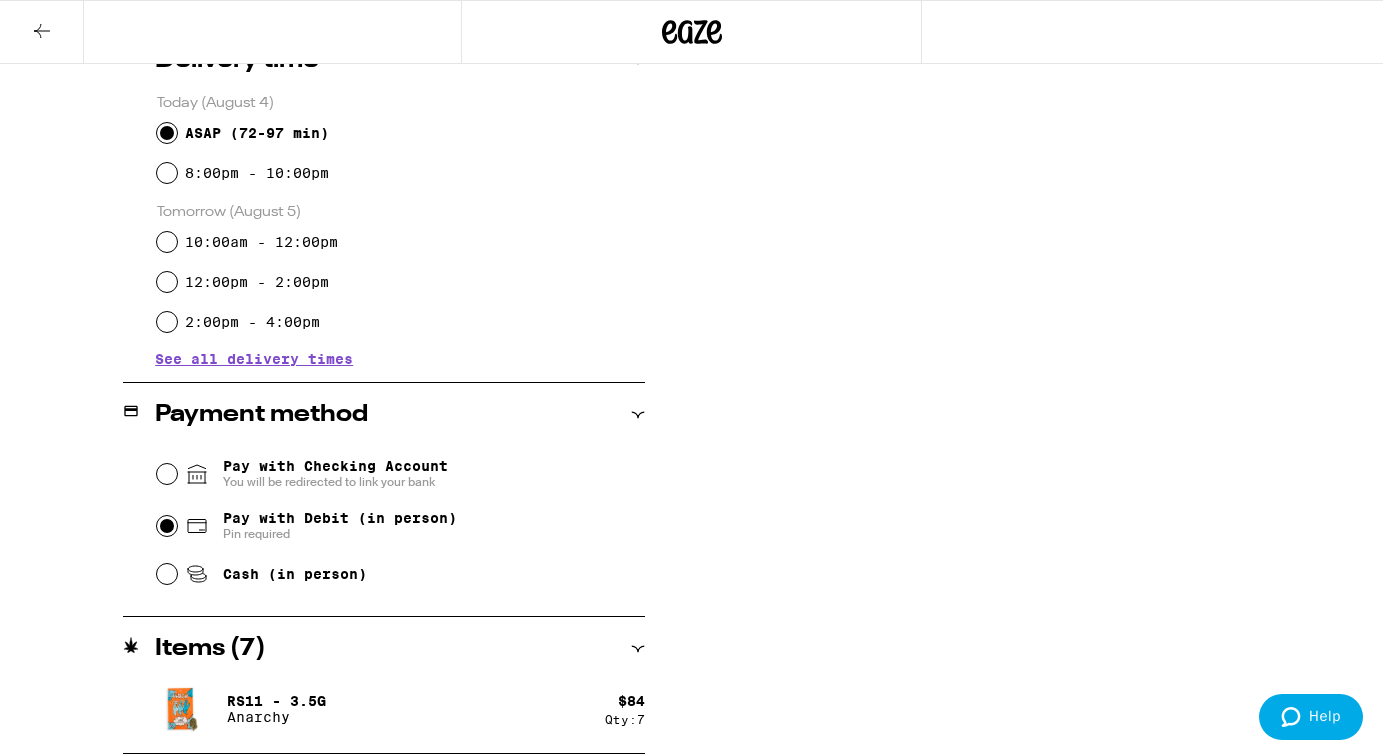 click on "Pay with Debit (in person) Pin required" at bounding box center (167, 526) 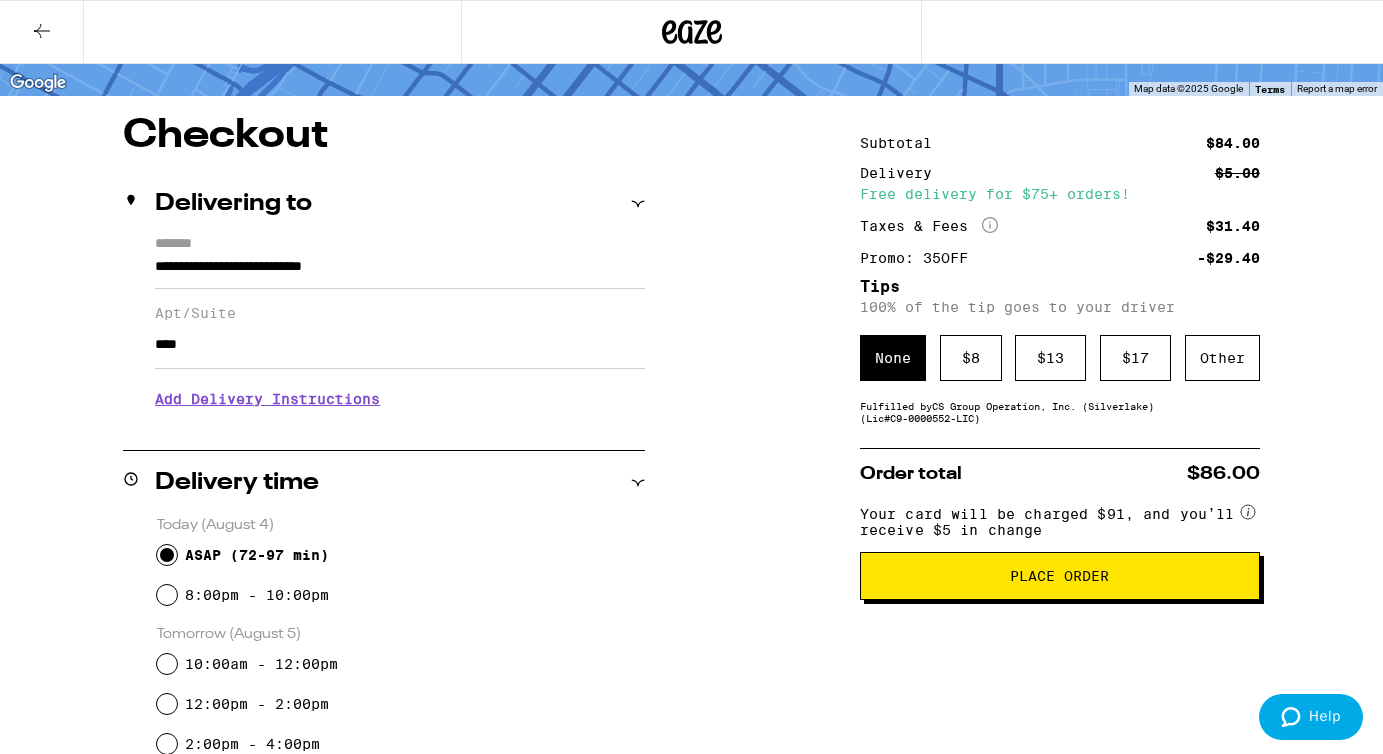 scroll, scrollTop: 125, scrollLeft: 0, axis: vertical 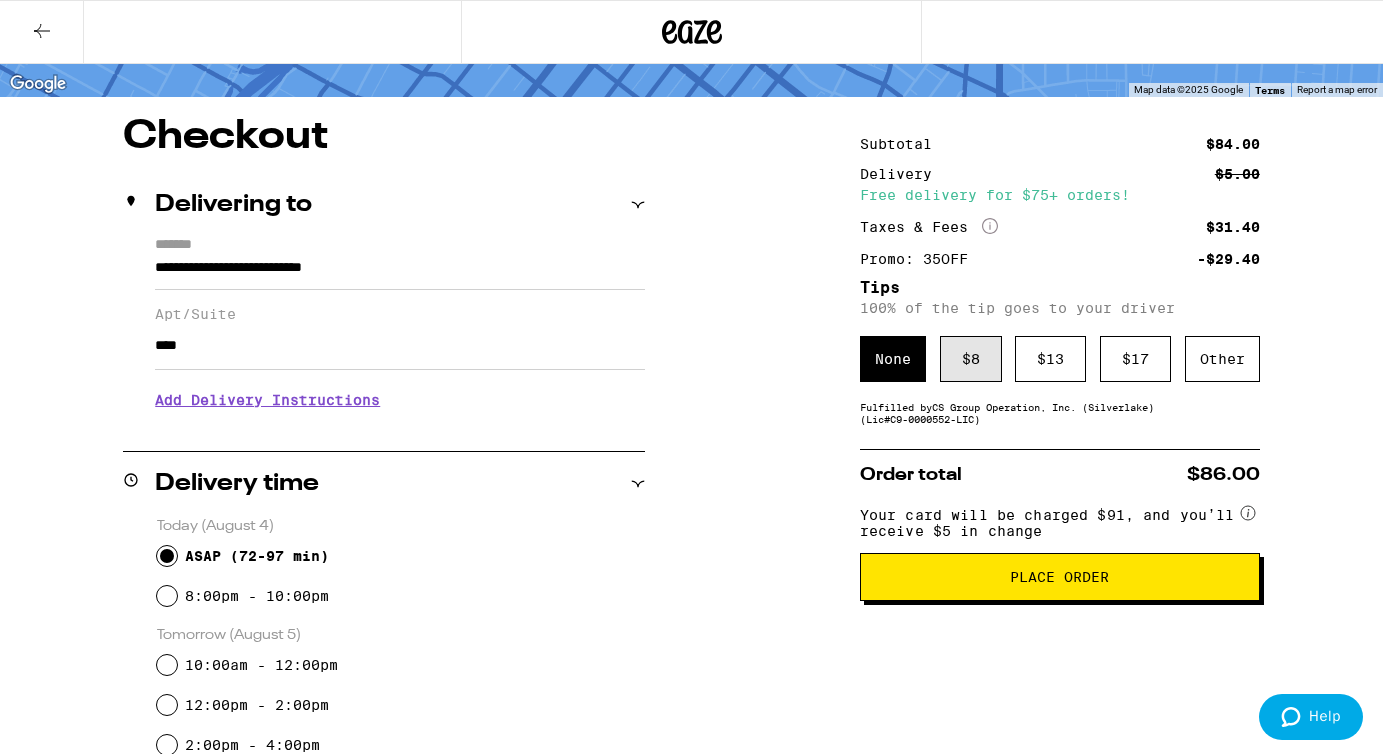 click on "$ 8" at bounding box center (971, 359) 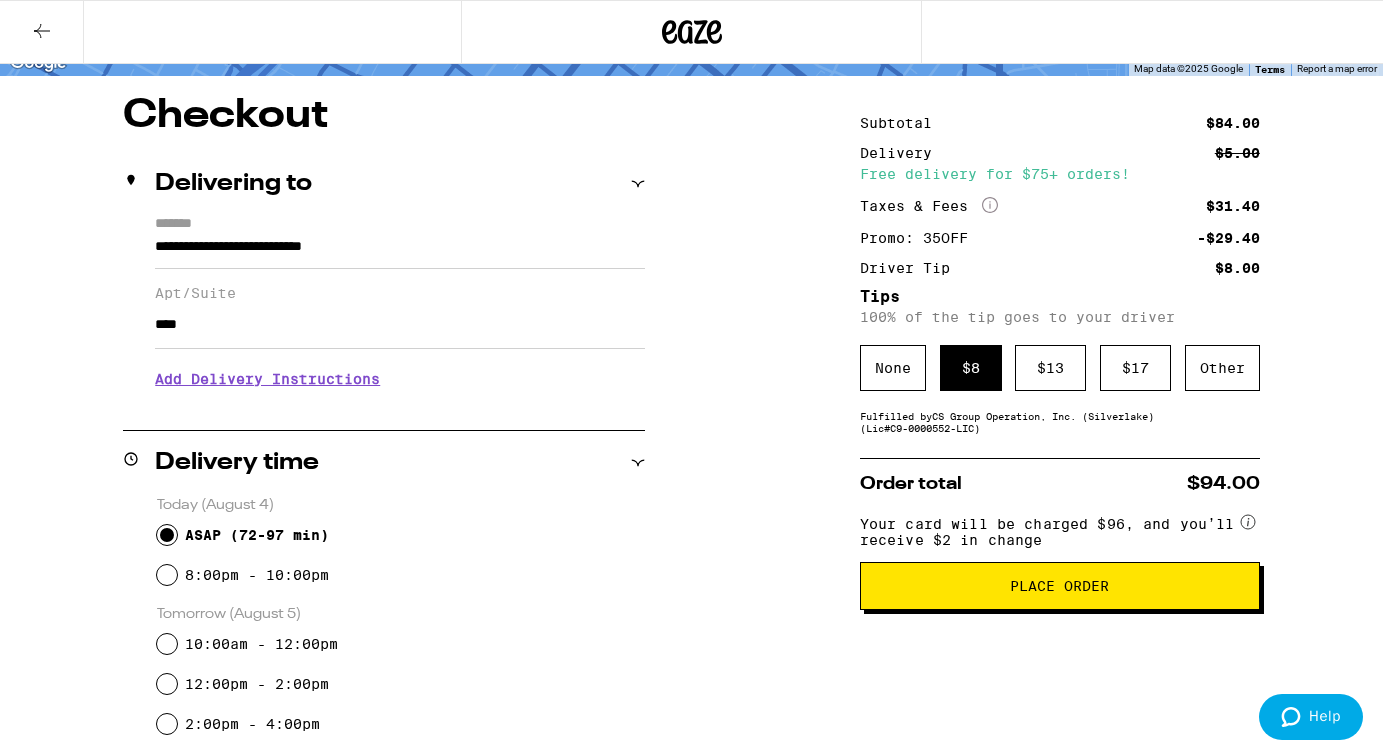 scroll, scrollTop: 159, scrollLeft: 0, axis: vertical 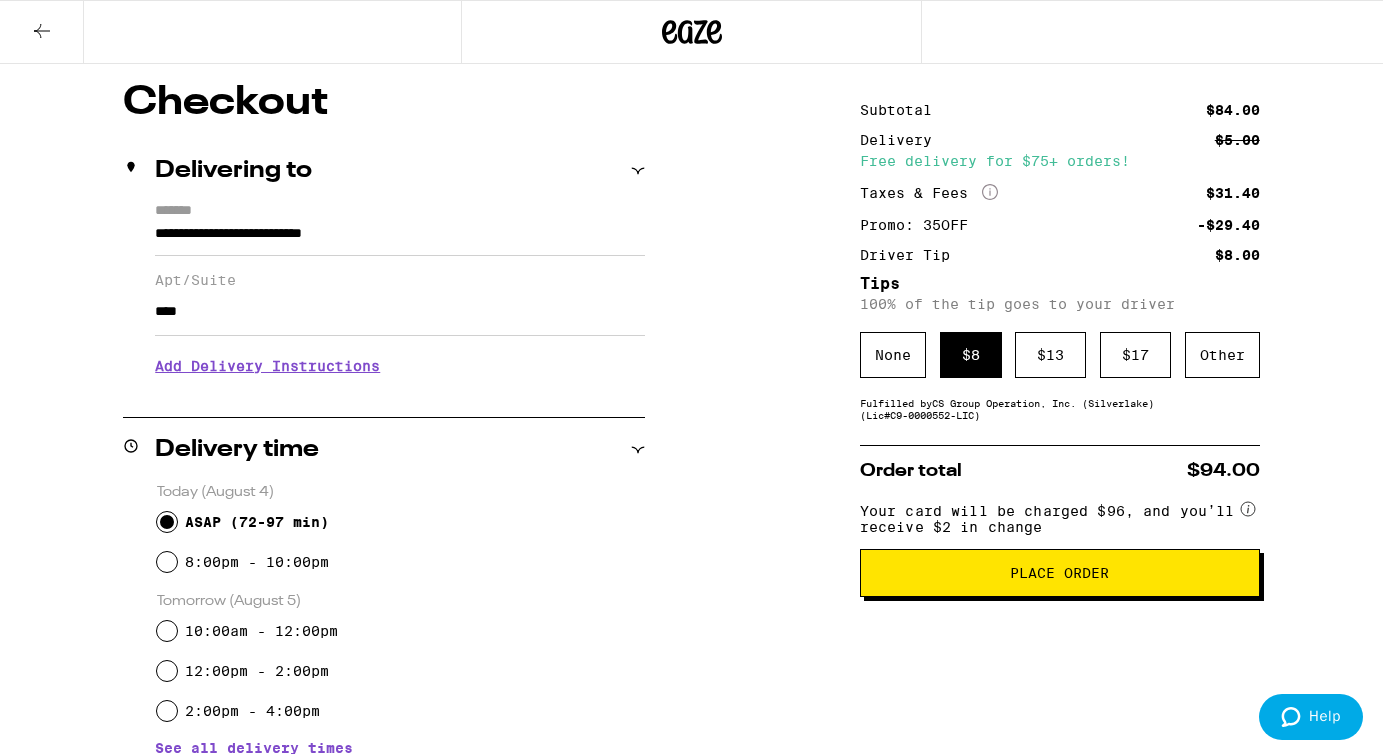 click on "Place Order" at bounding box center (1060, 573) 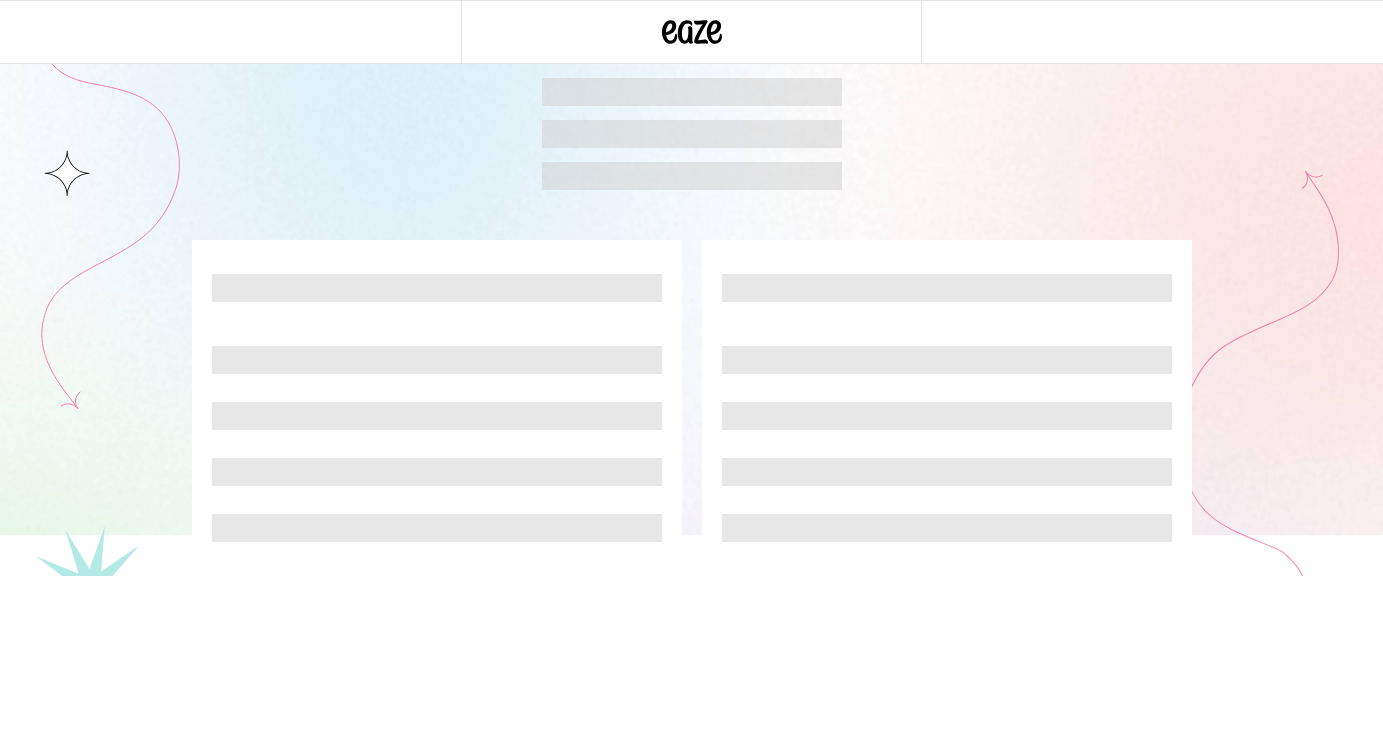 scroll, scrollTop: 0, scrollLeft: 0, axis: both 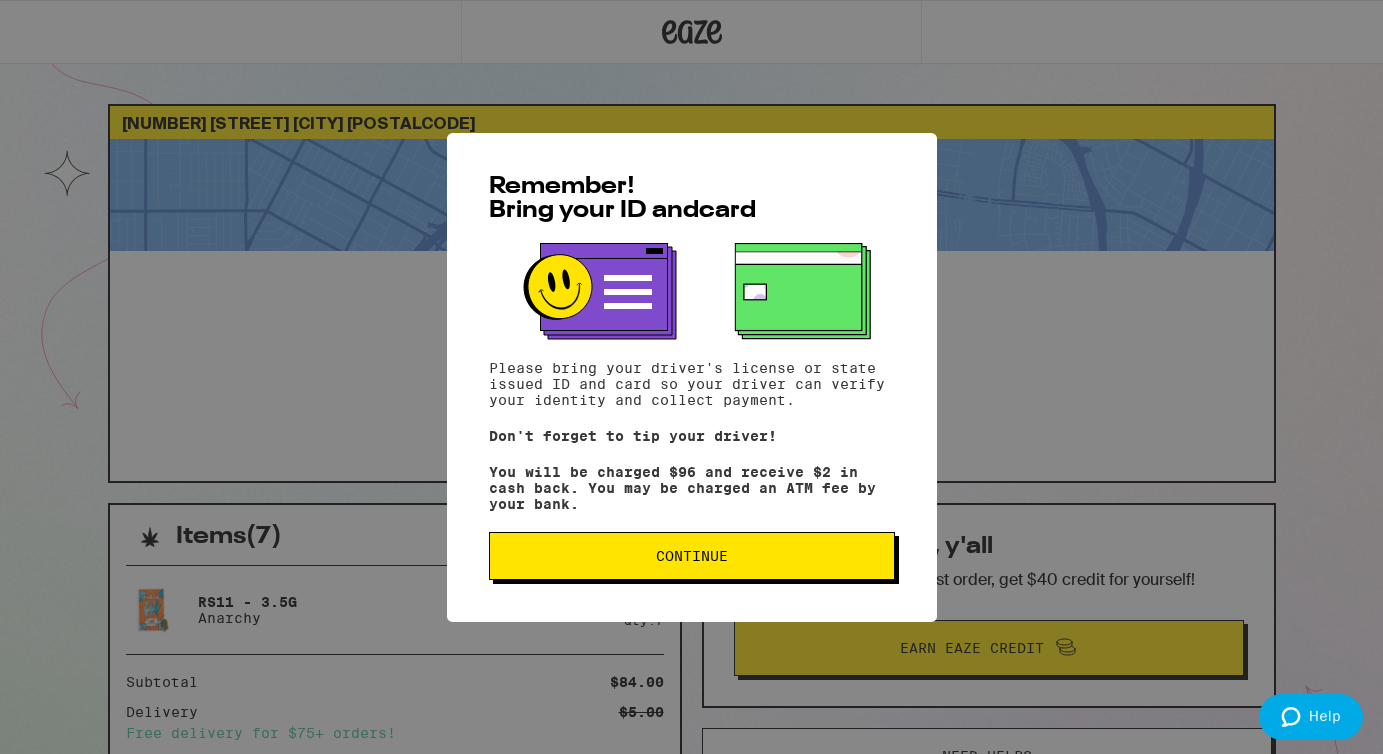 click on "Continue" at bounding box center [692, 556] 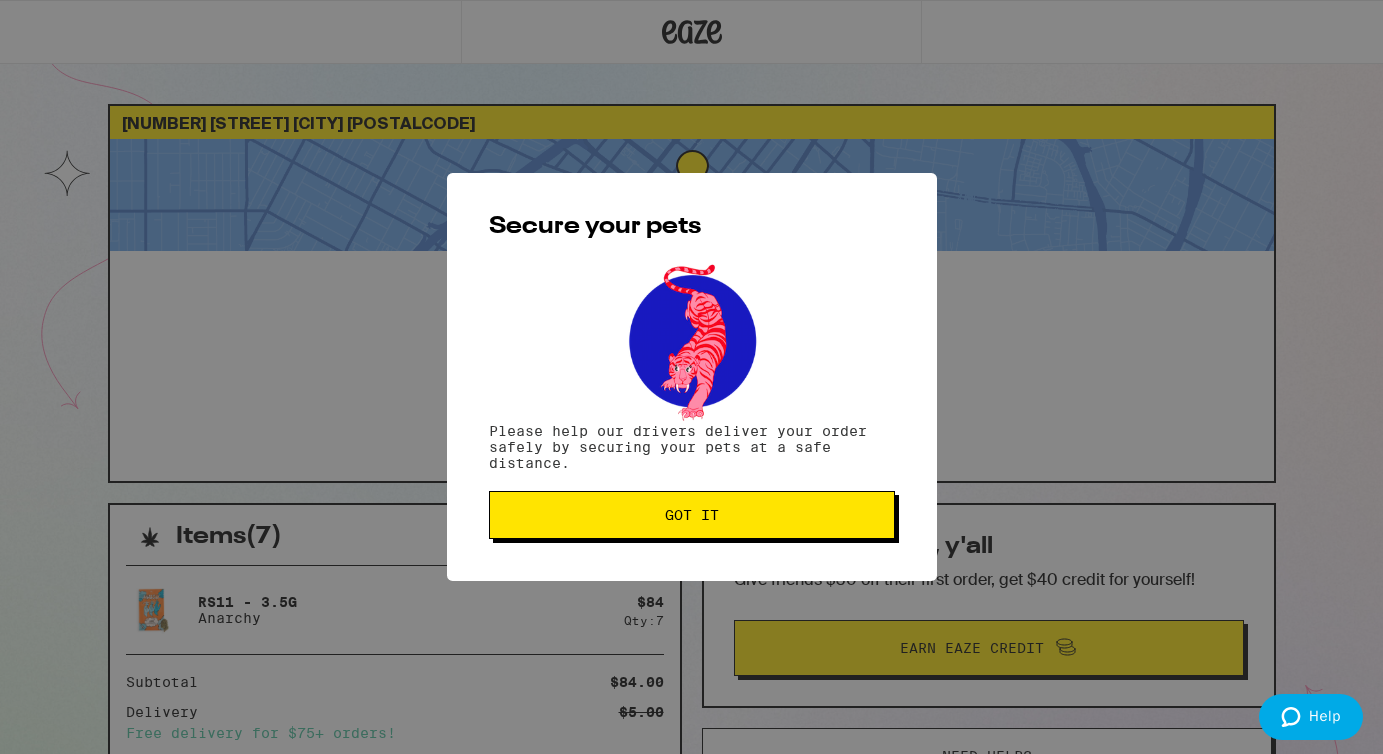 click on "Got it" at bounding box center [692, 515] 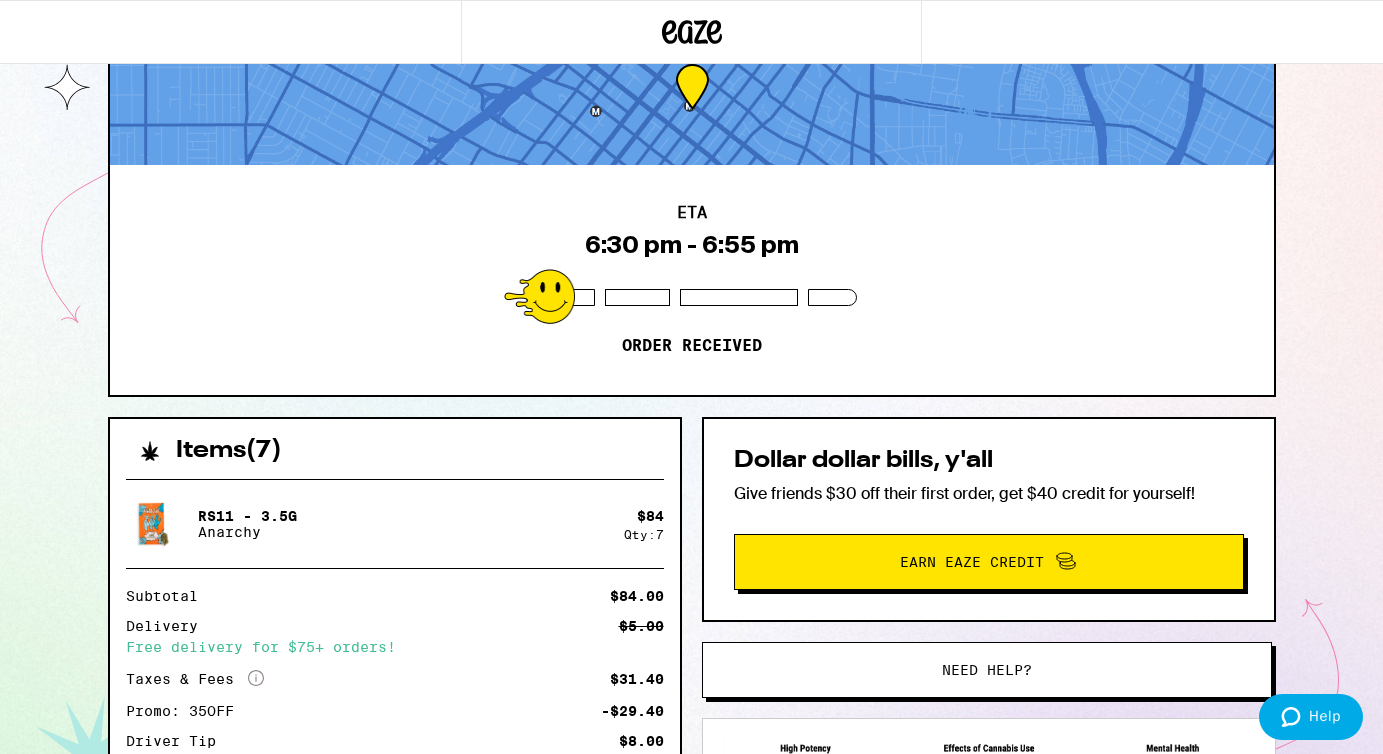 scroll, scrollTop: 0, scrollLeft: 0, axis: both 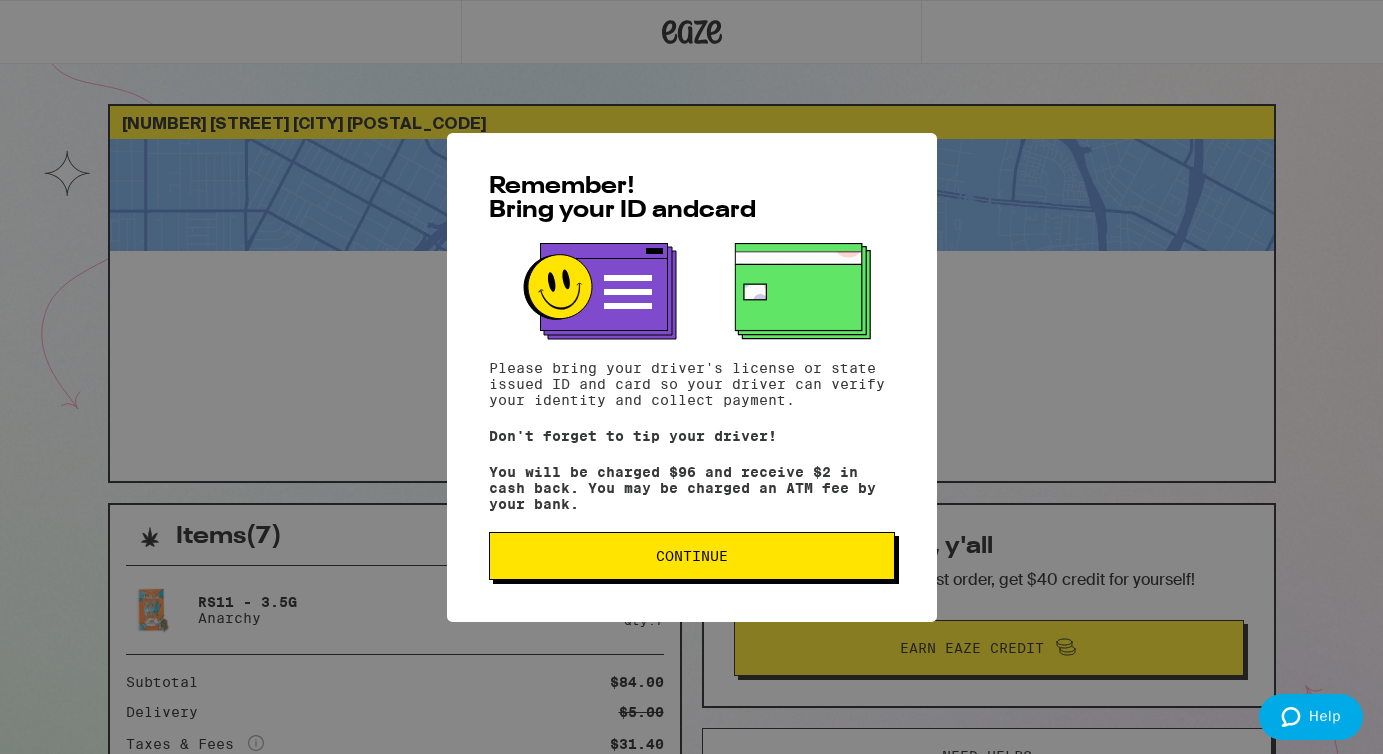 click on "Continue" at bounding box center [692, 556] 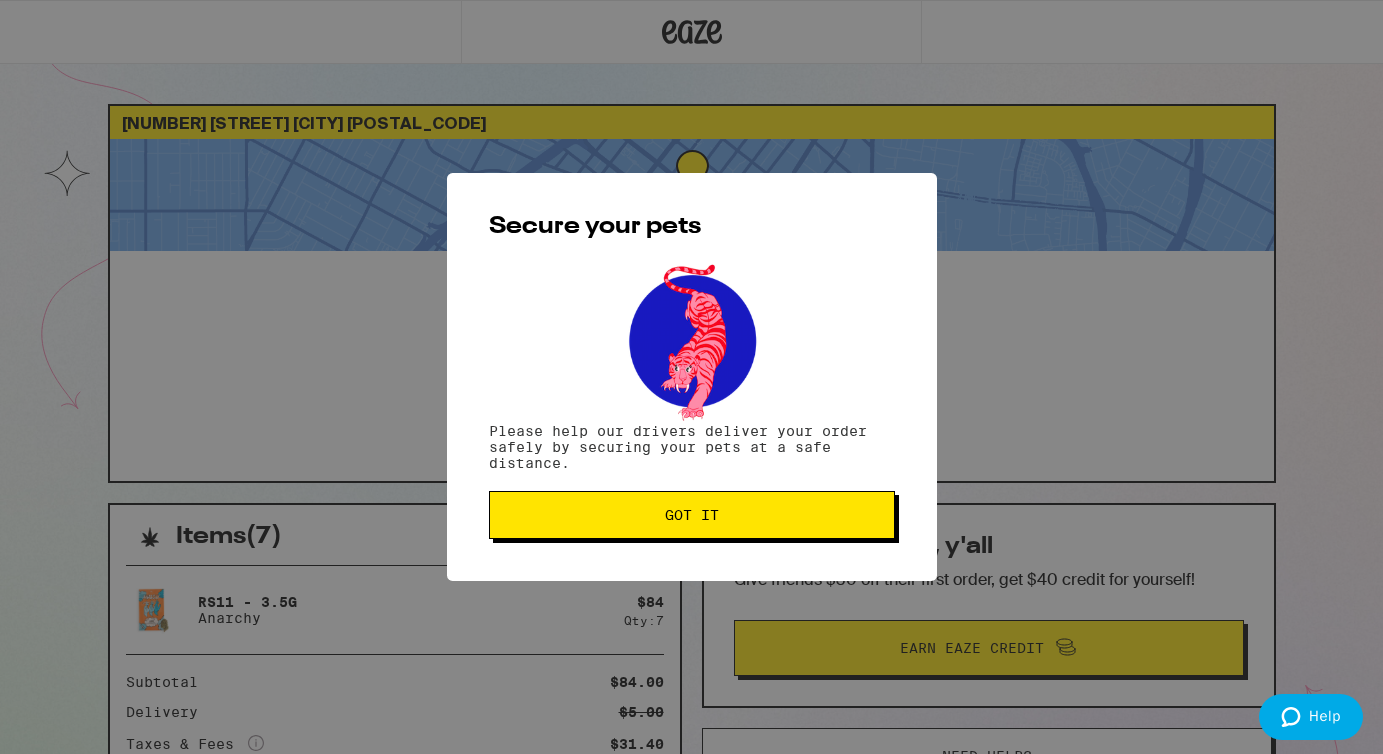 click on "Secure your pets Please help our drivers deliver your order safely by securing your pets at a safe distance. Got it" at bounding box center [692, 377] 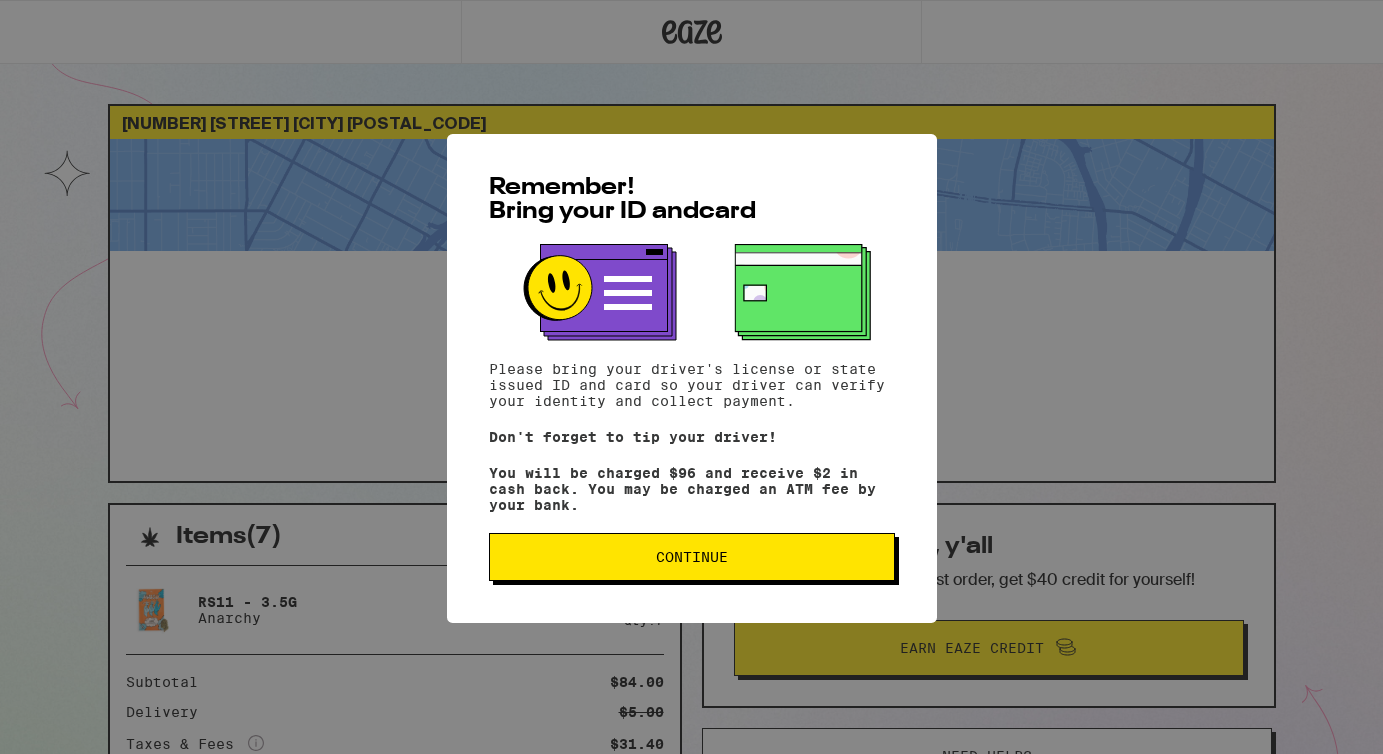 scroll, scrollTop: 0, scrollLeft: 0, axis: both 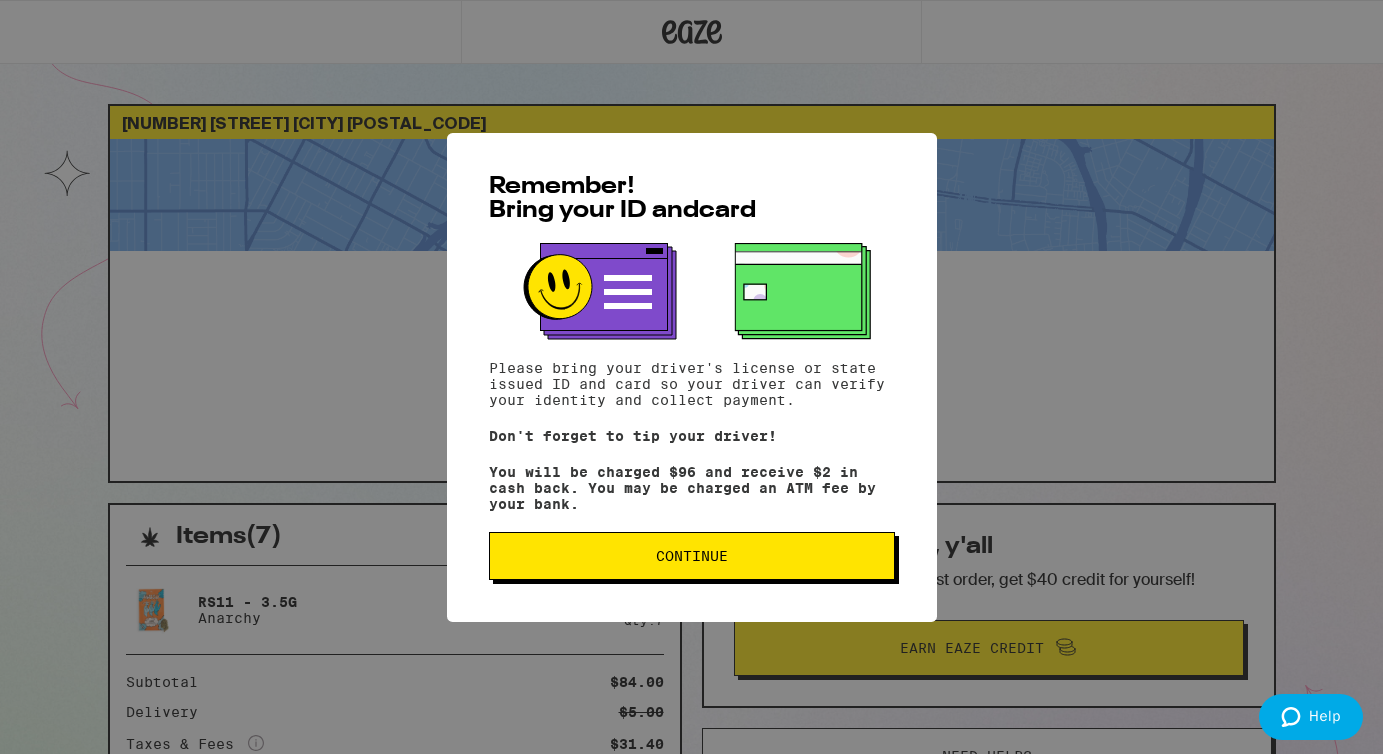 click on "Continue" at bounding box center [692, 556] 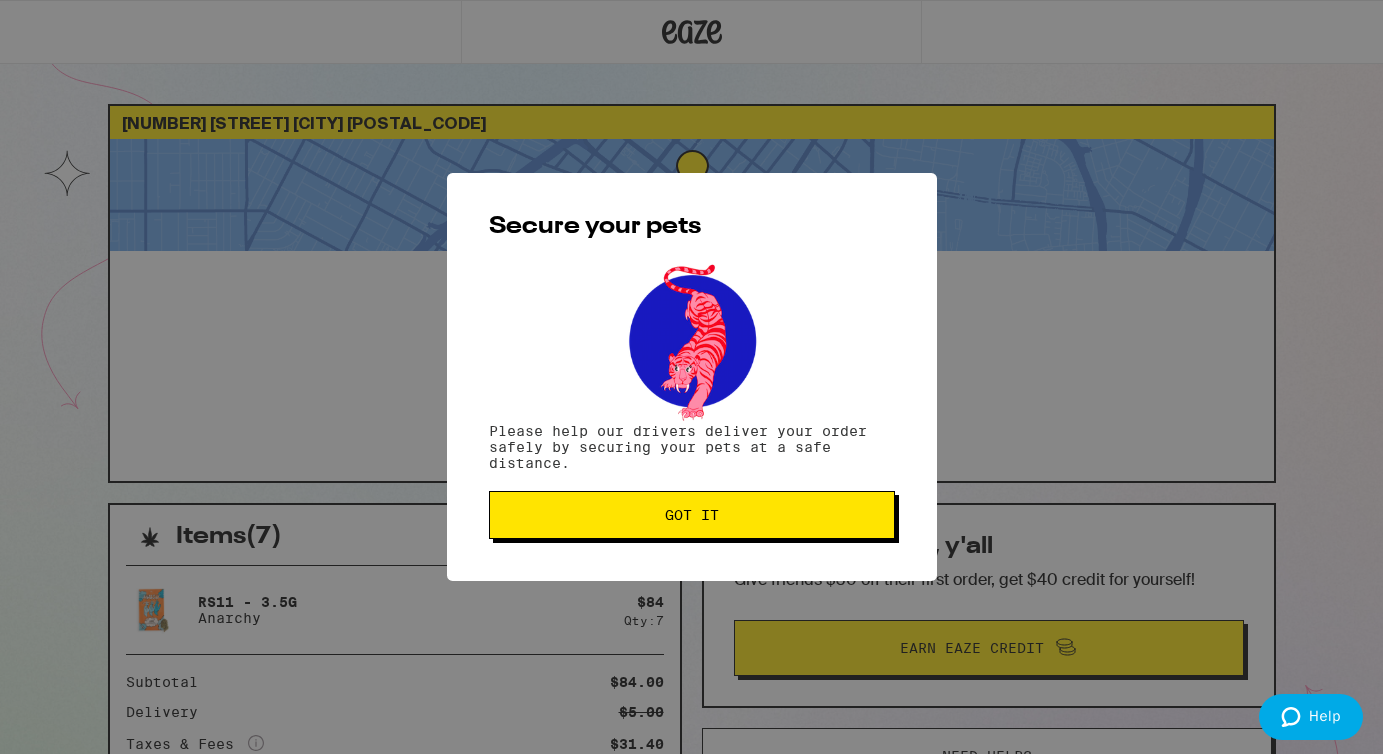 click on "Got it" at bounding box center [692, 515] 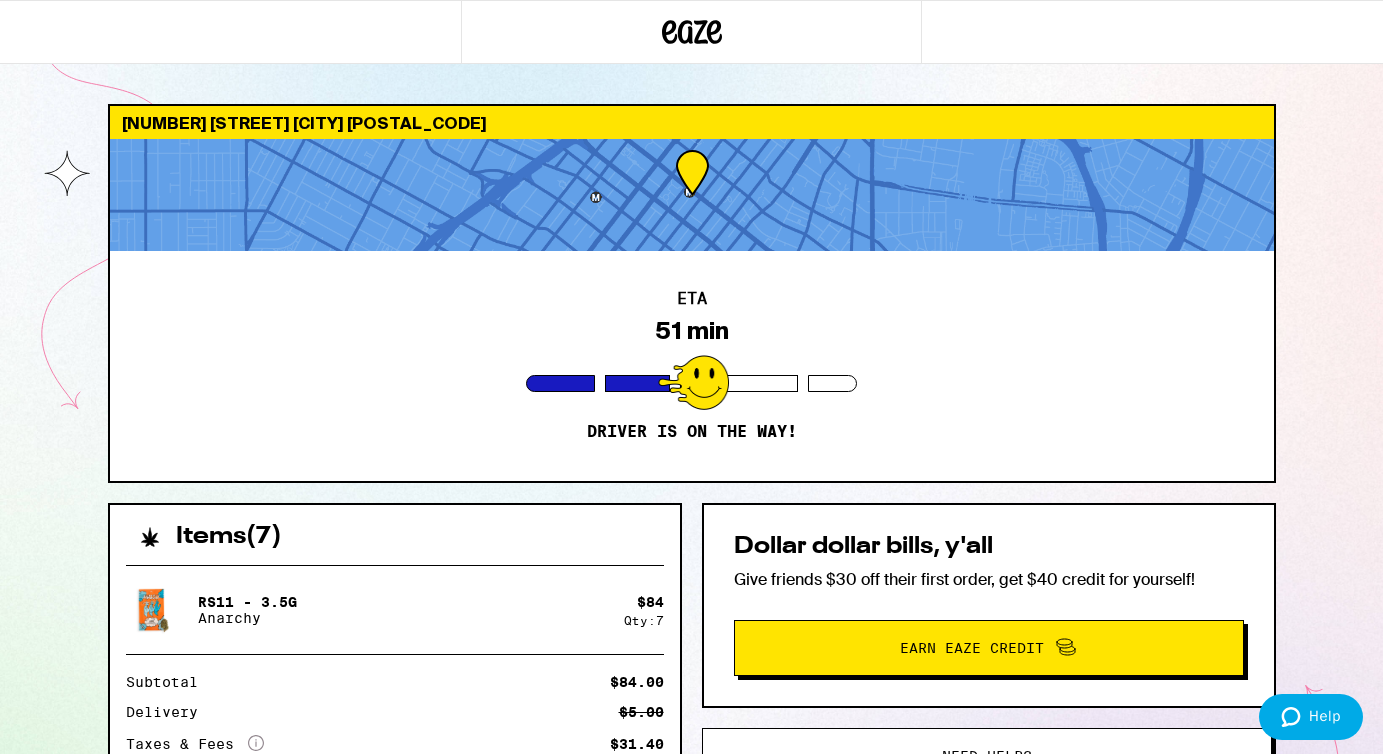 scroll, scrollTop: 0, scrollLeft: 0, axis: both 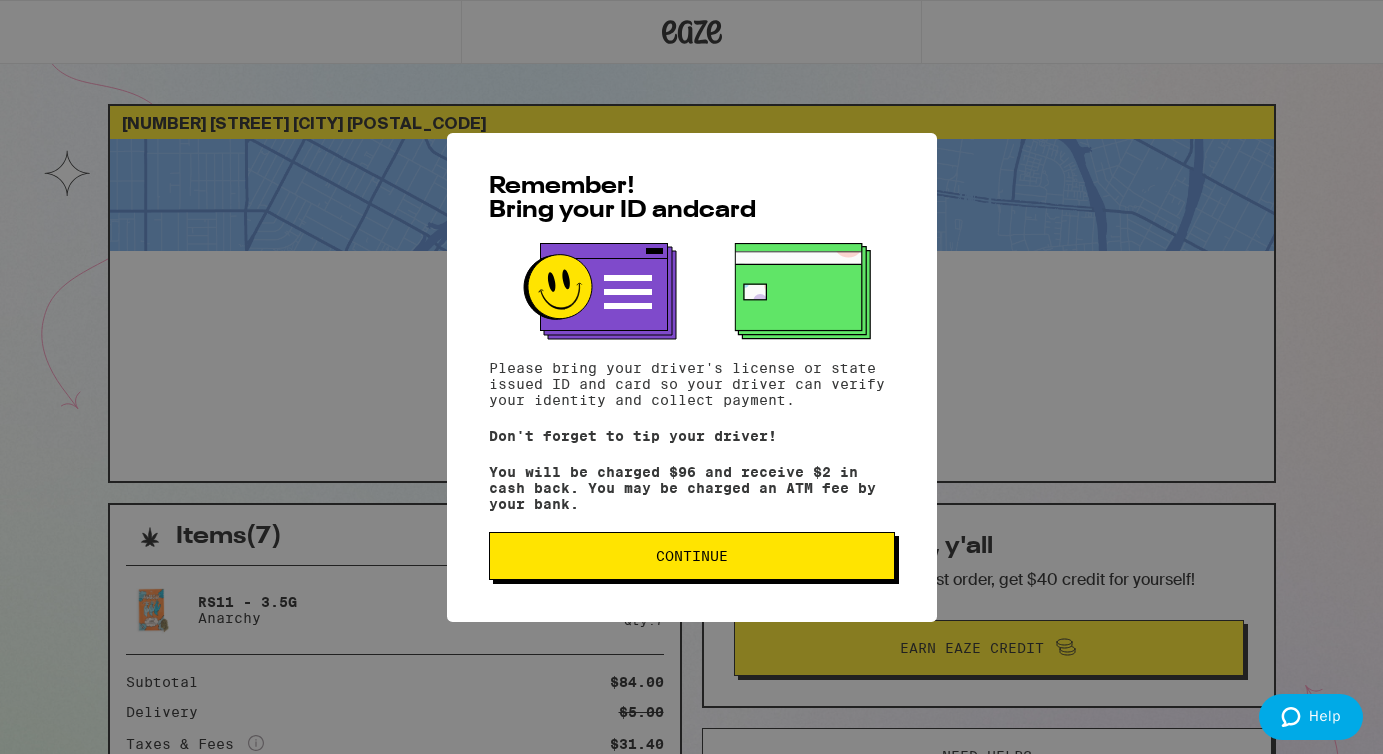 click on "Continue" at bounding box center (692, 556) 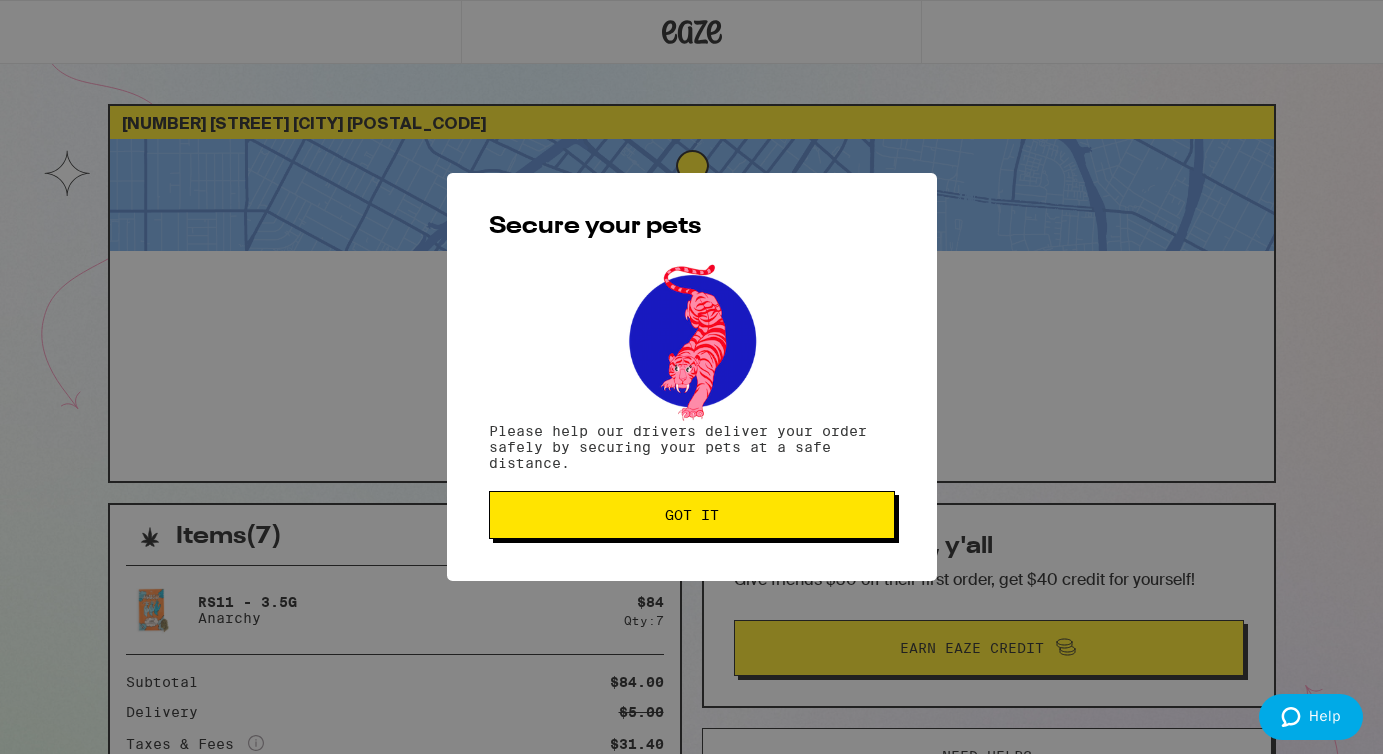 click on "Got it" at bounding box center [692, 515] 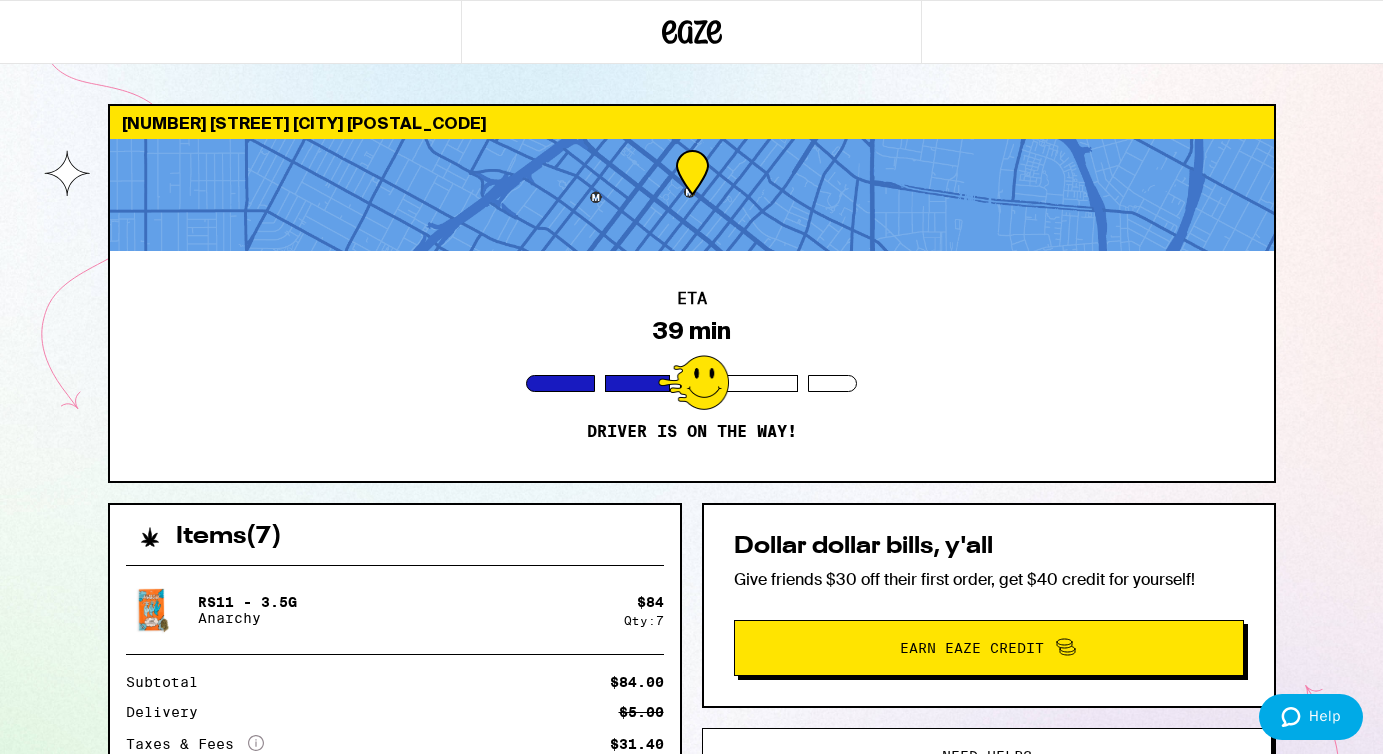 scroll, scrollTop: 0, scrollLeft: 0, axis: both 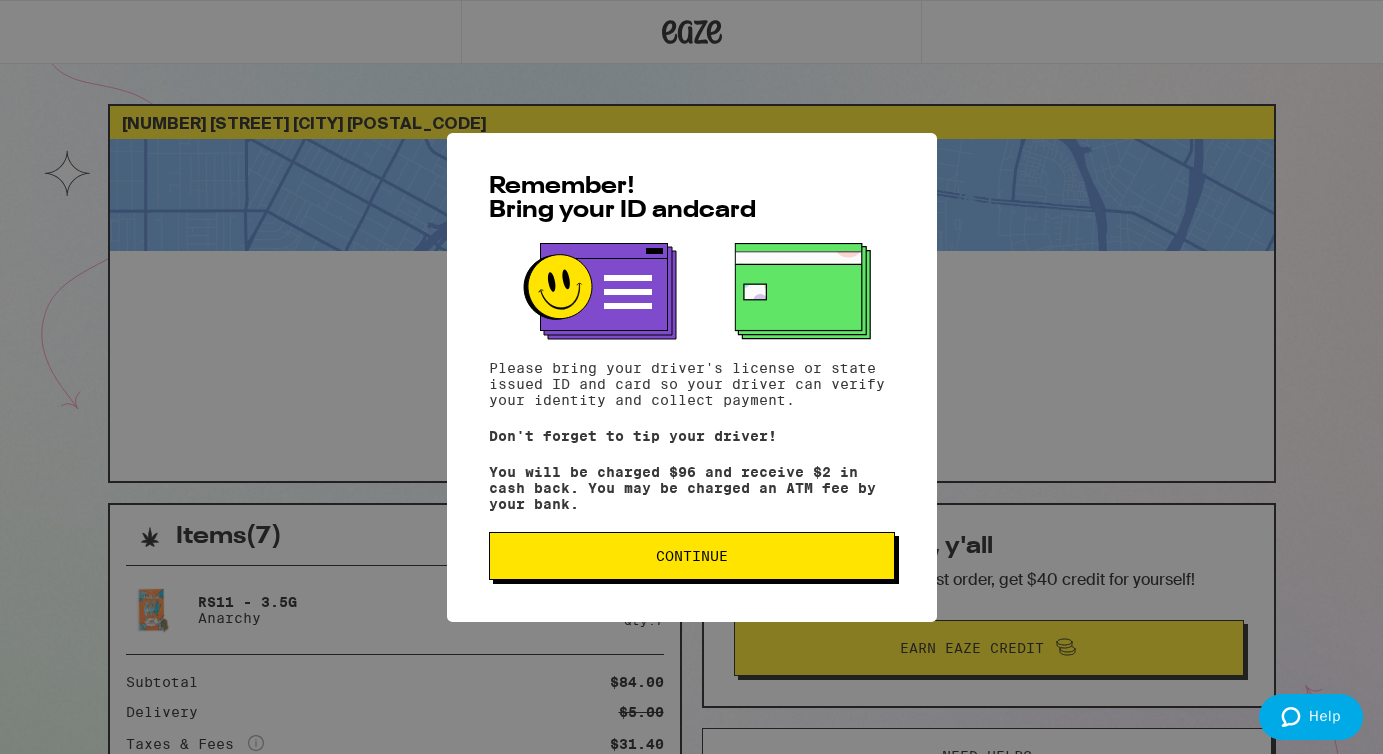 click on "Continue" at bounding box center (692, 556) 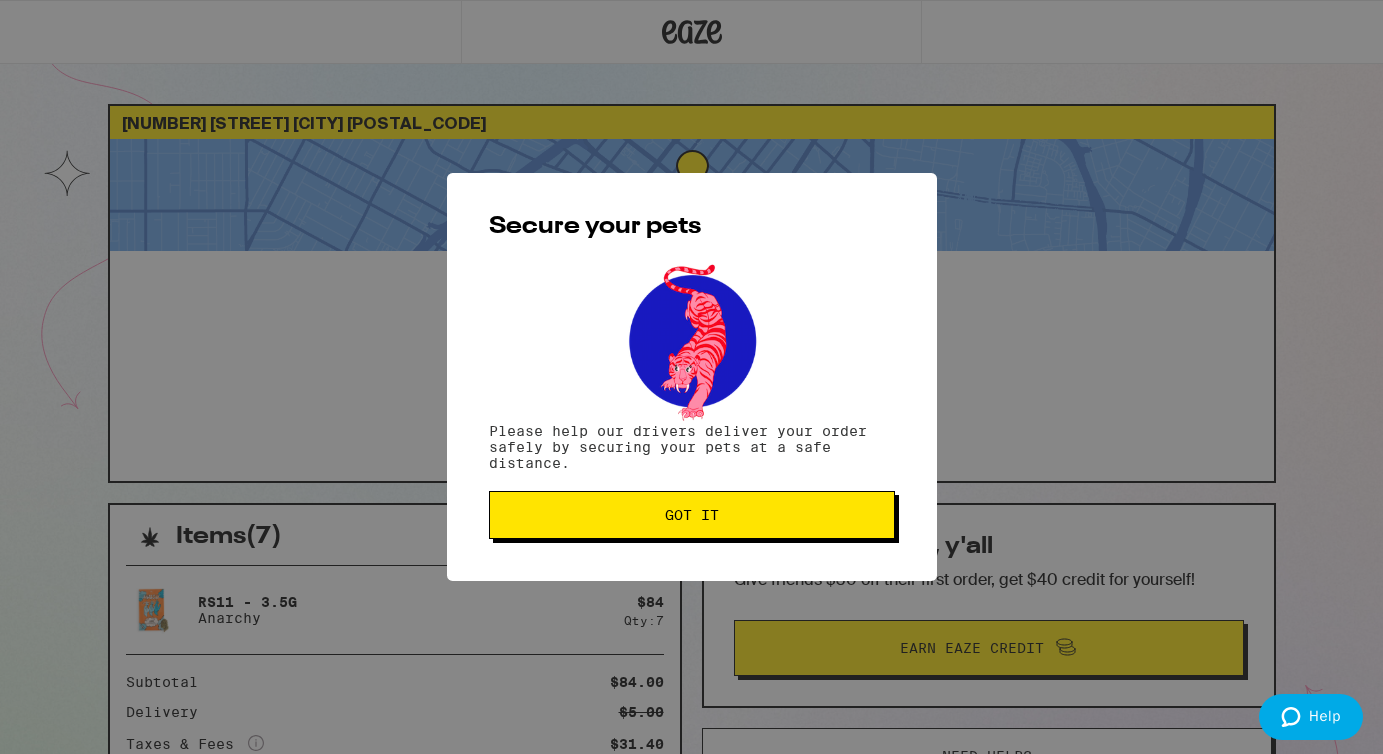 click on "Got it" at bounding box center [692, 515] 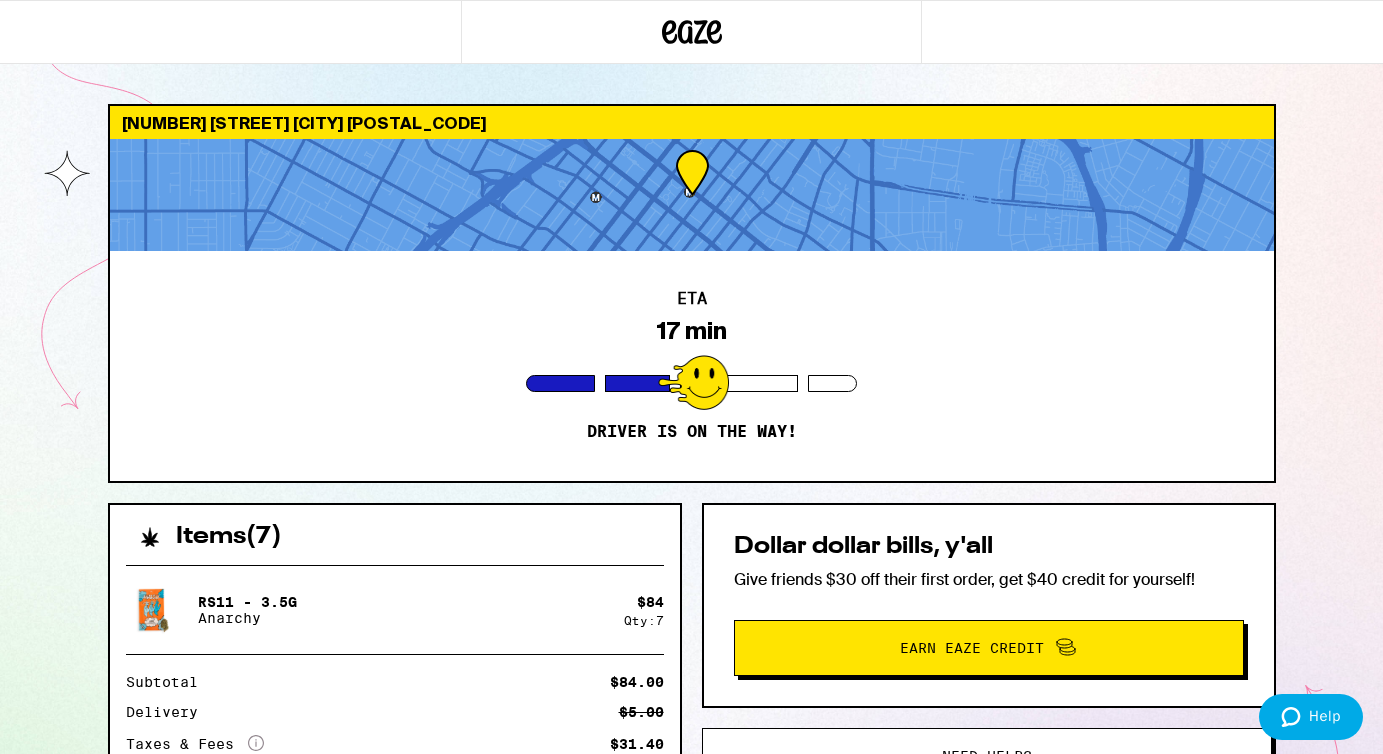 scroll, scrollTop: 0, scrollLeft: 0, axis: both 